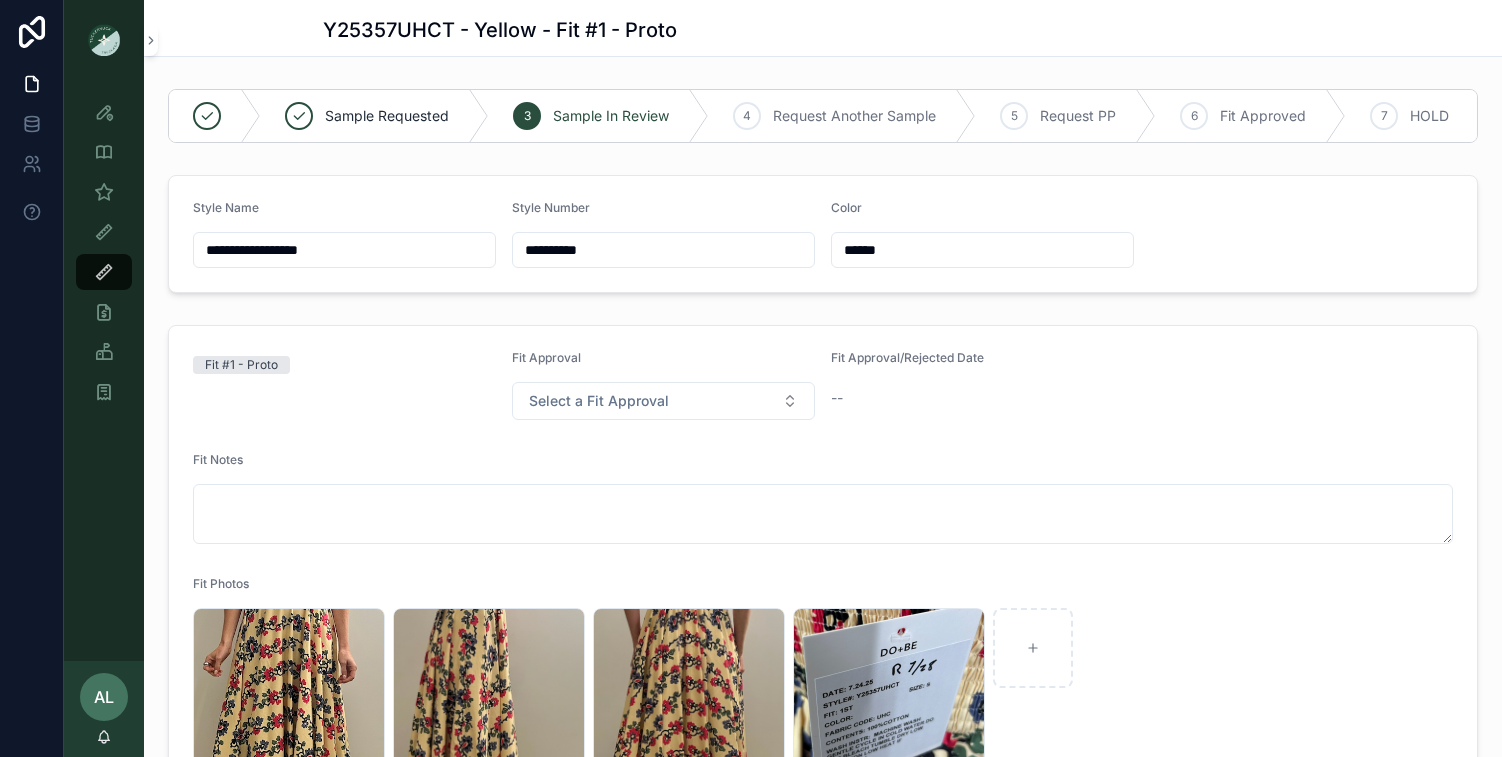 scroll, scrollTop: 0, scrollLeft: 0, axis: both 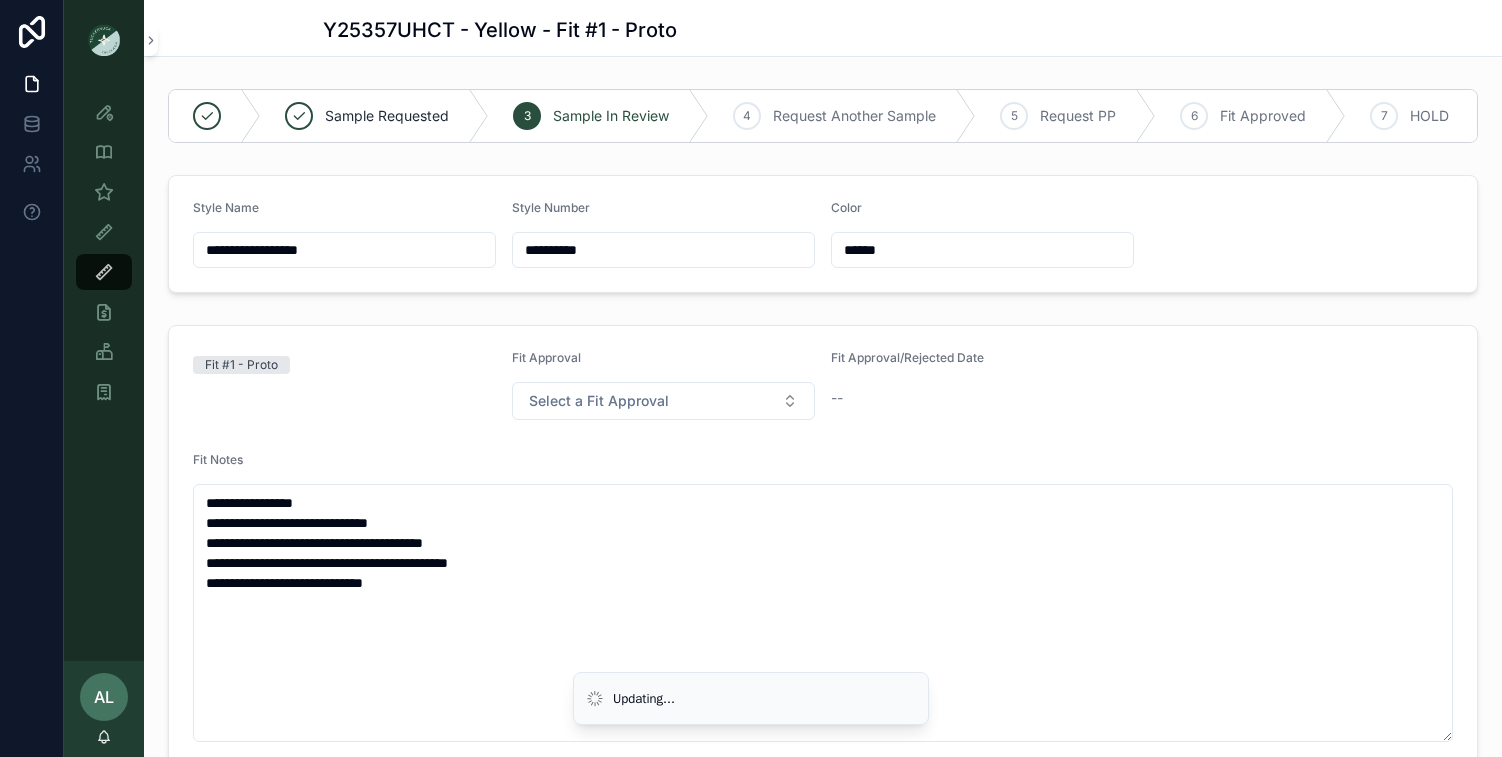 click on "**********" at bounding box center [823, 613] 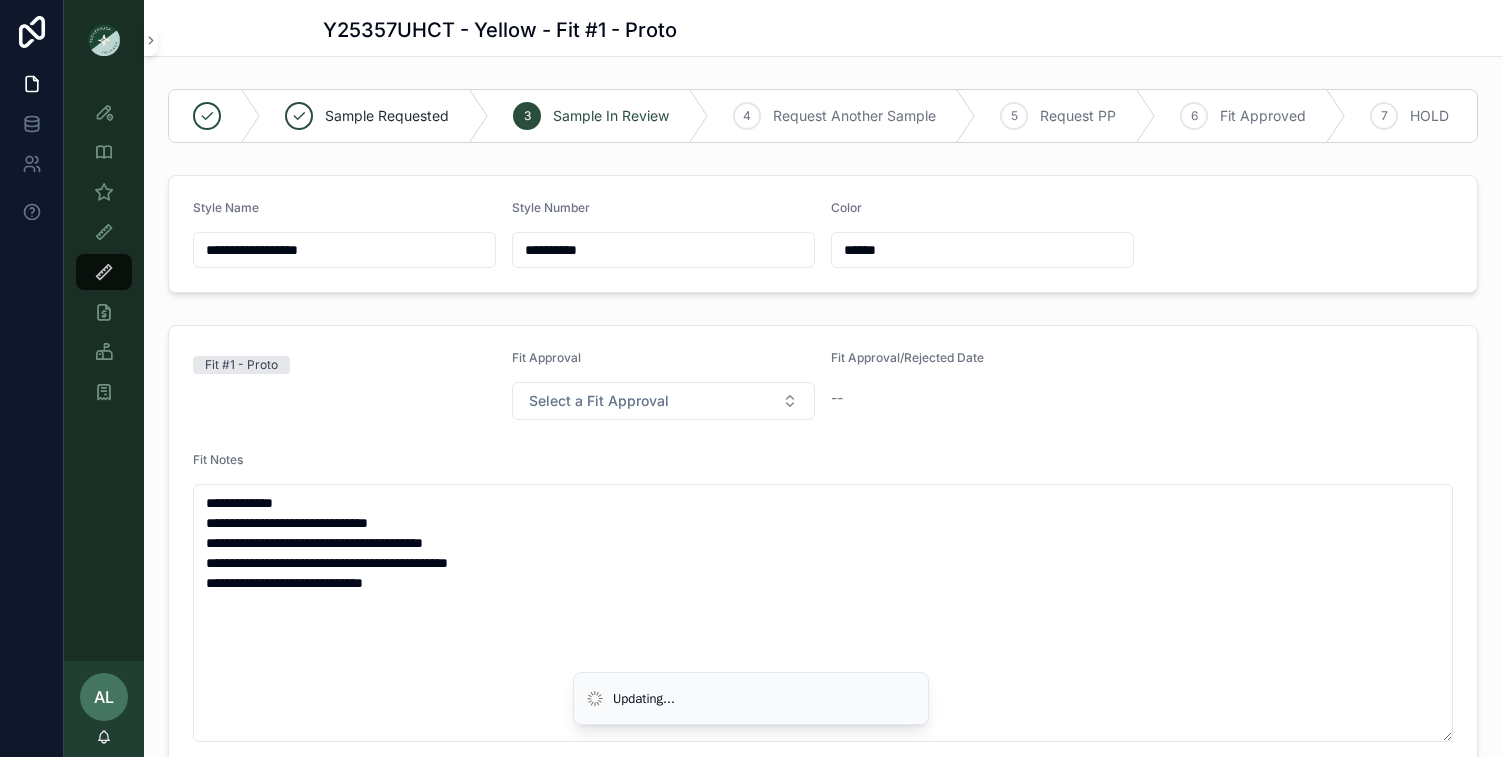 drag, startPoint x: 499, startPoint y: 527, endPoint x: 336, endPoint y: 521, distance: 163.1104 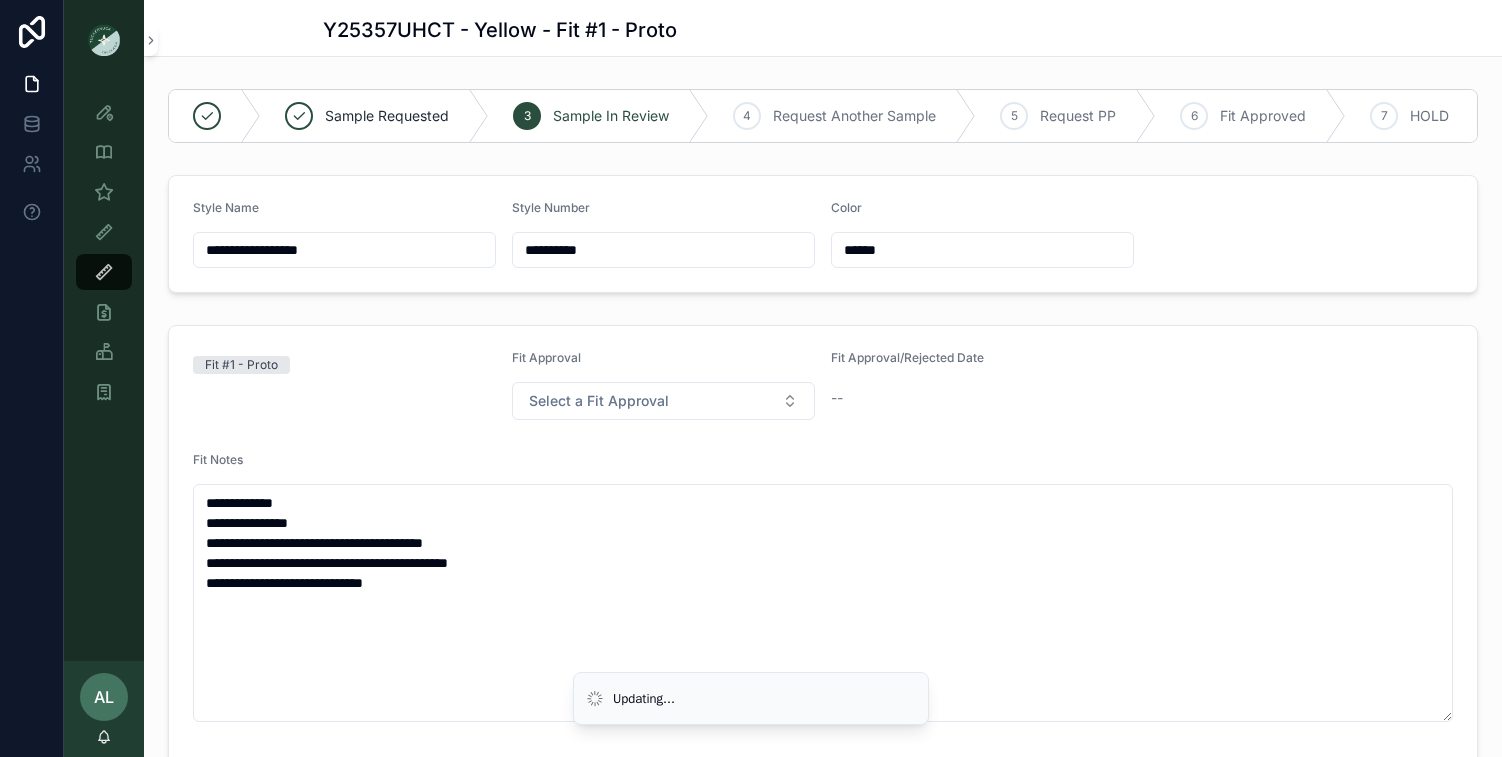 drag, startPoint x: 509, startPoint y: 540, endPoint x: 349, endPoint y: 542, distance: 160.0125 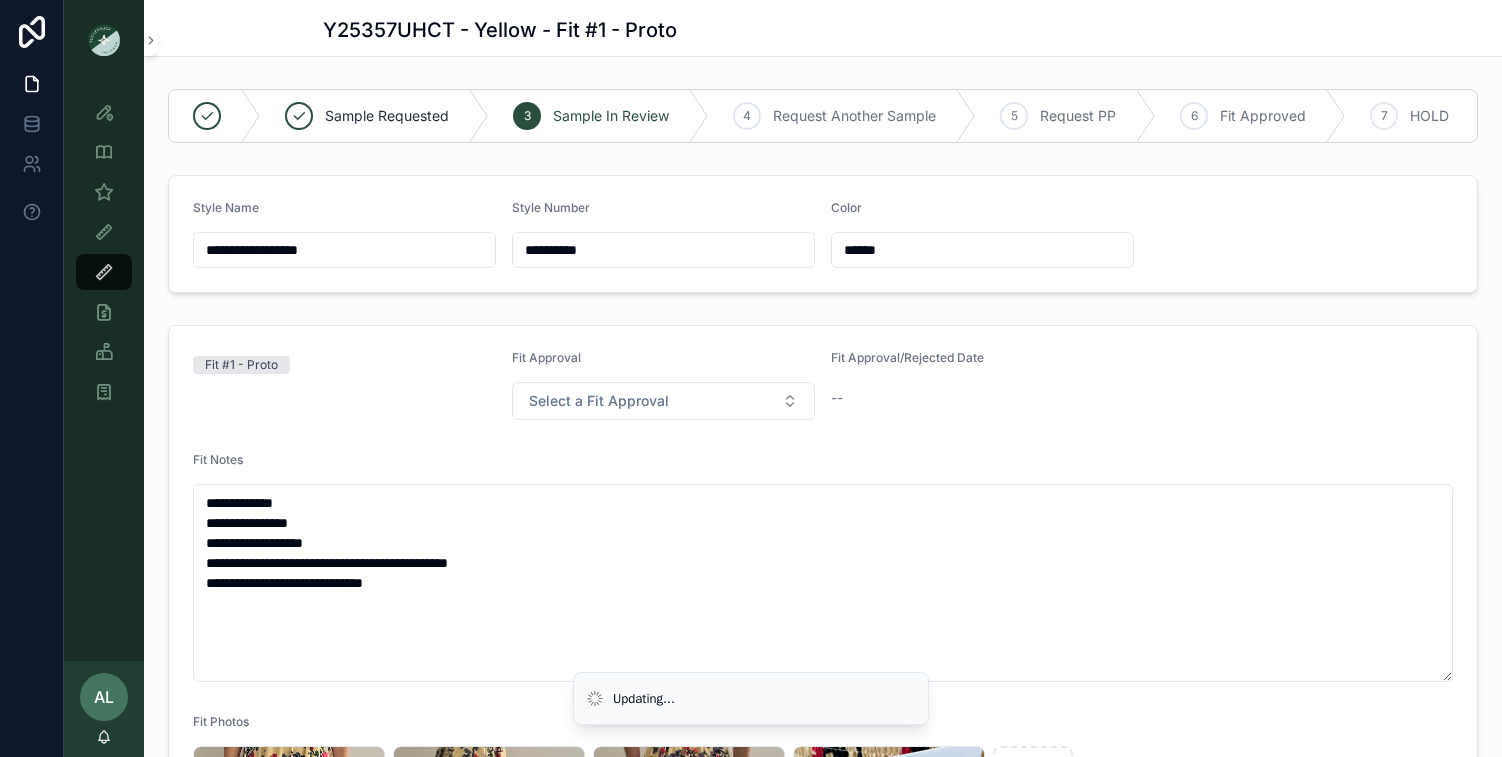 drag, startPoint x: 580, startPoint y: 565, endPoint x: 398, endPoint y: 565, distance: 182 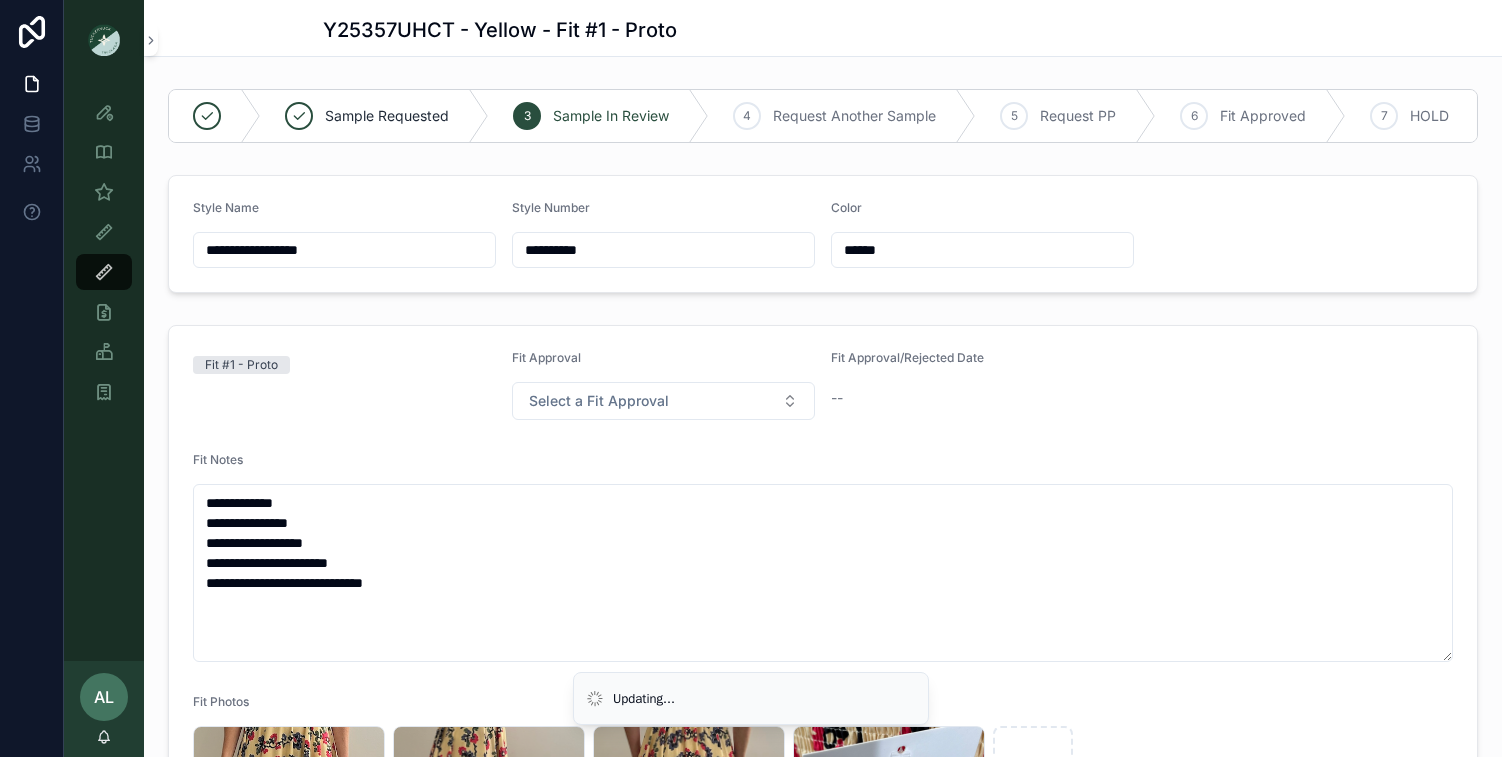 click on "**********" at bounding box center (823, 573) 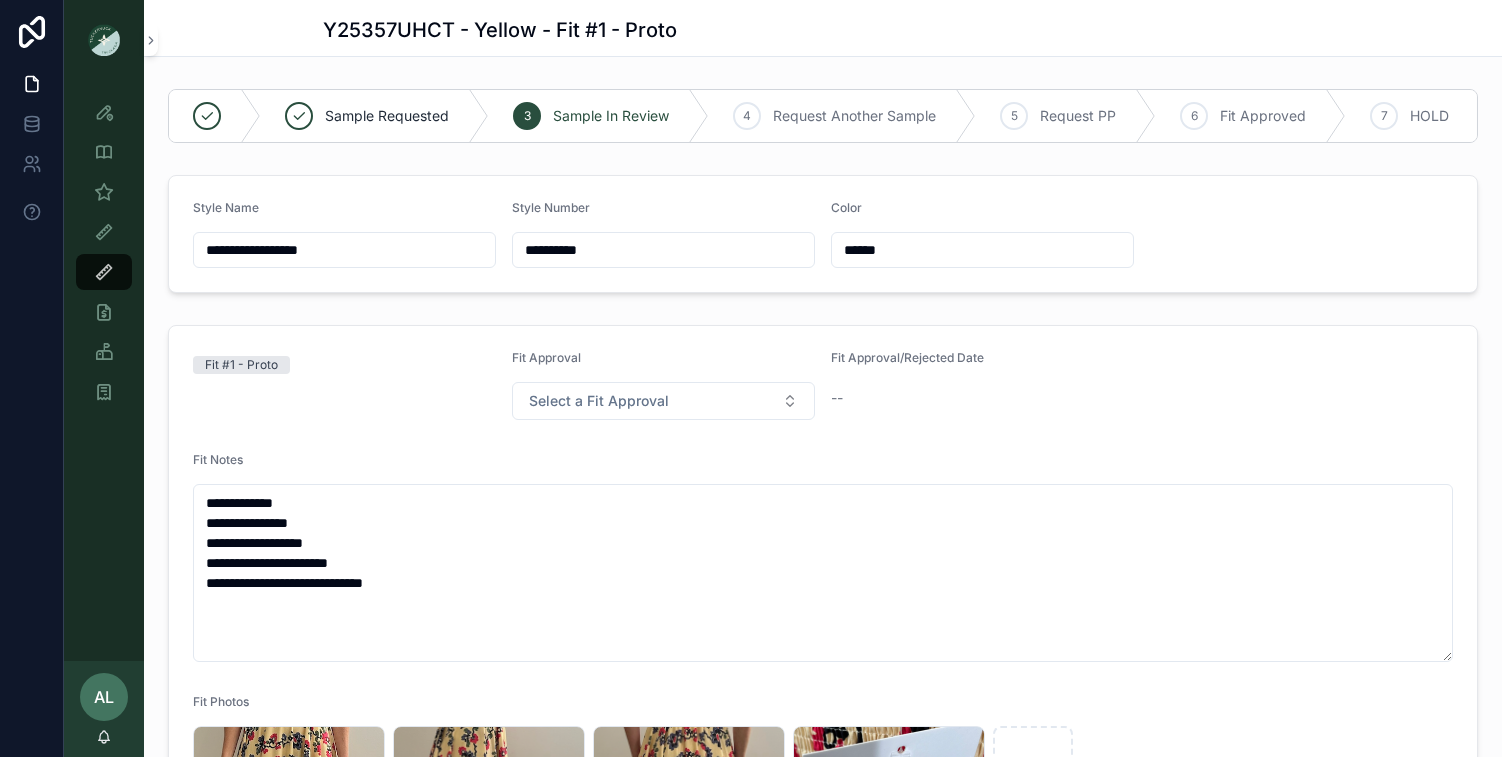 click on "**********" at bounding box center (823, 573) 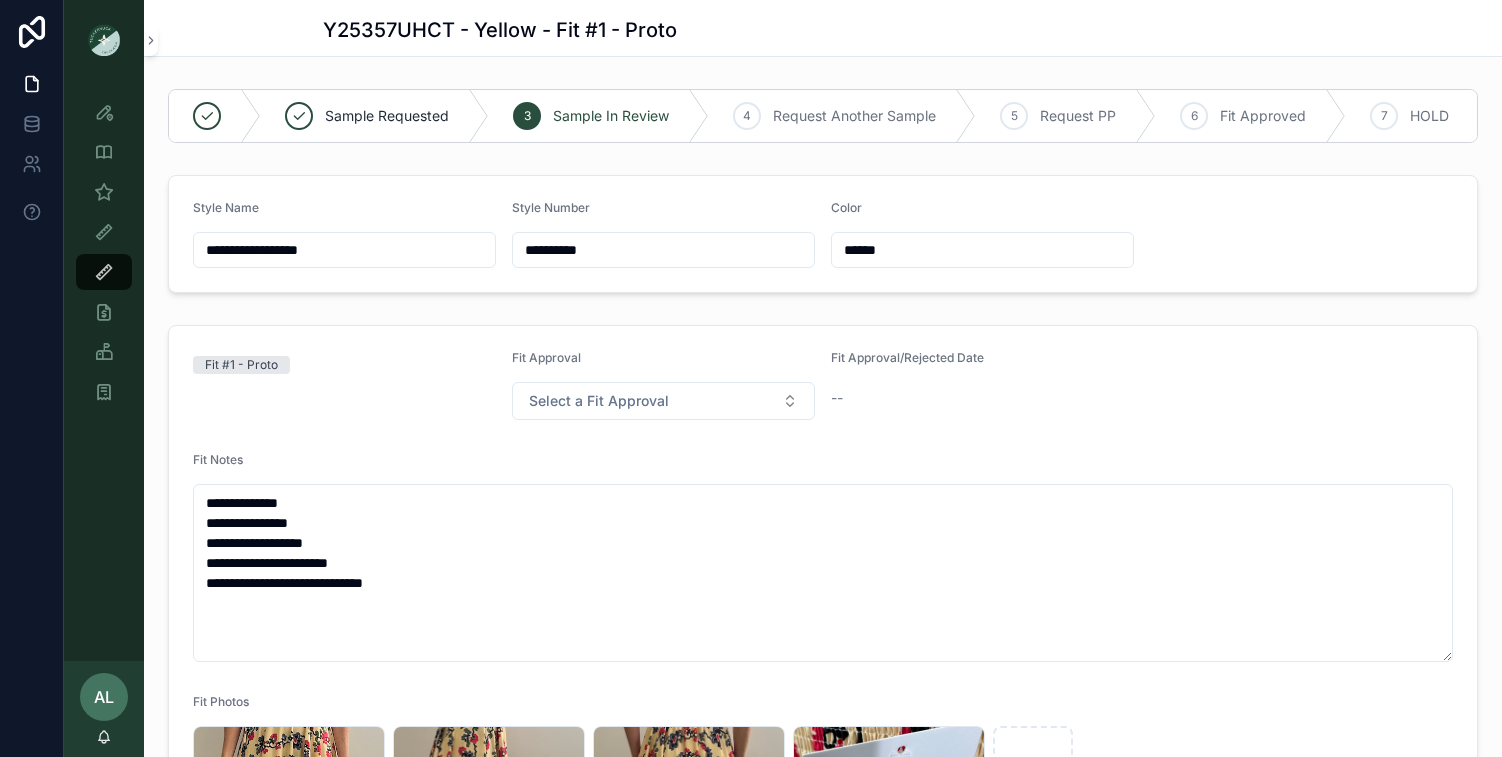 click on "**********" at bounding box center (823, 573) 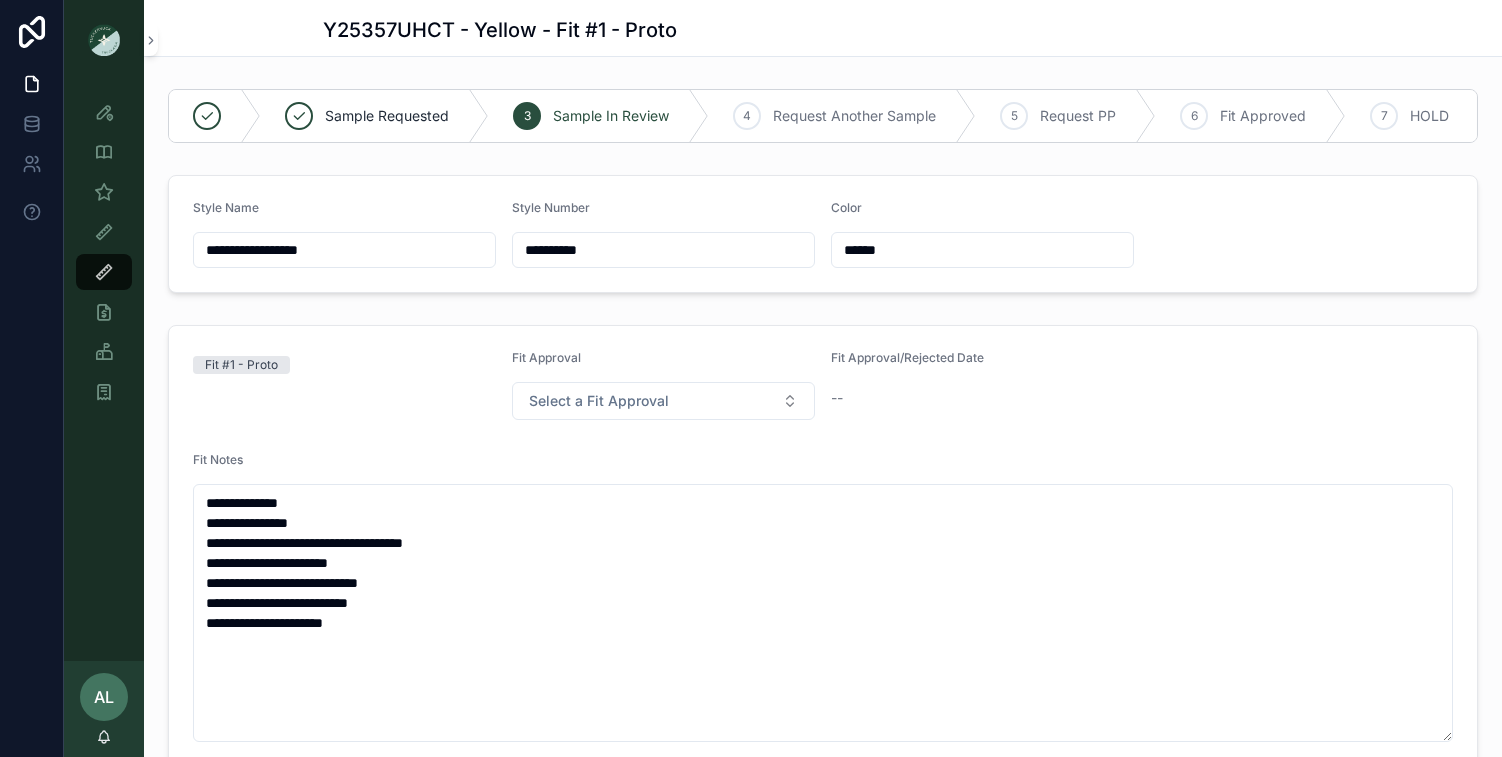 click on "**********" at bounding box center (823, 613) 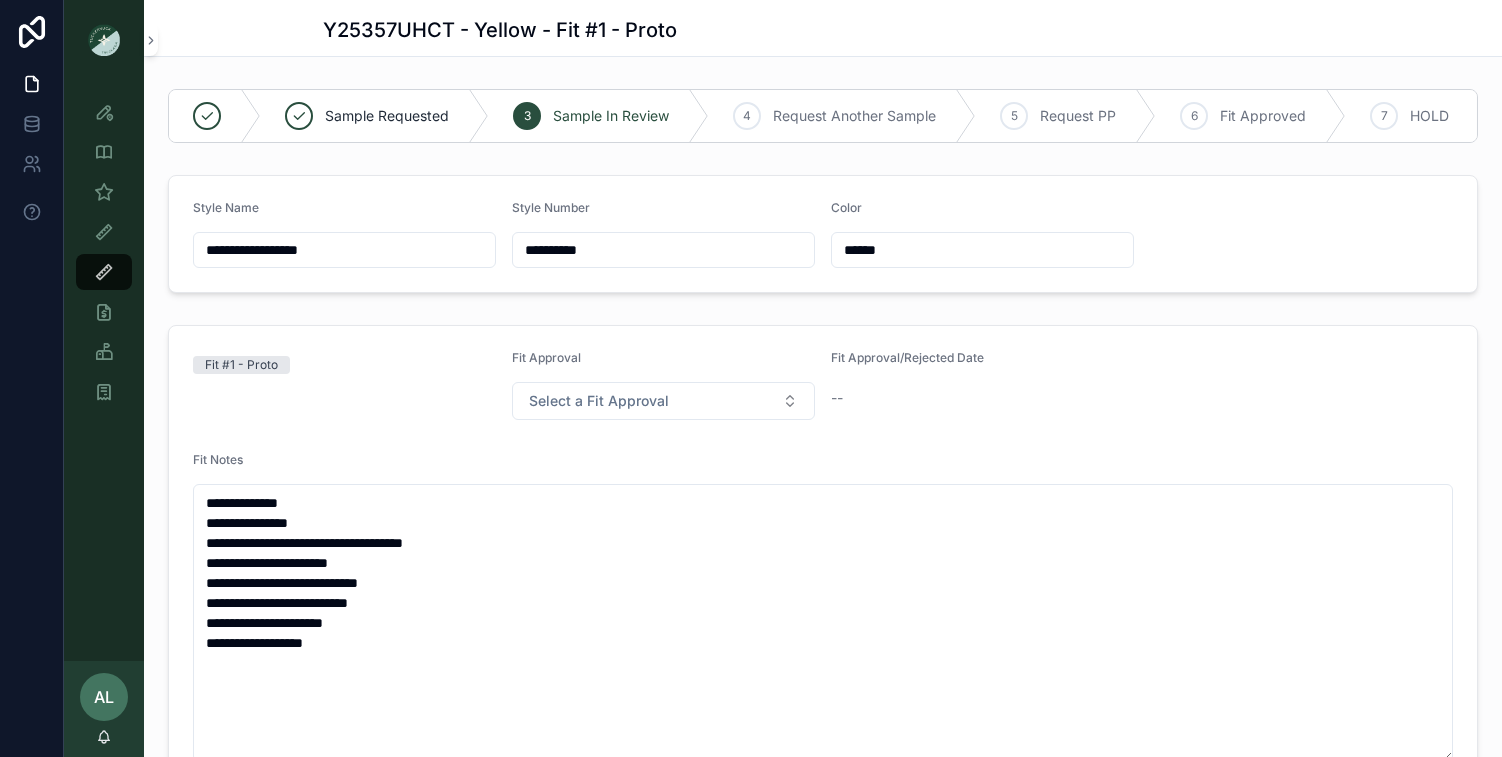 click on "**********" at bounding box center (823, 623) 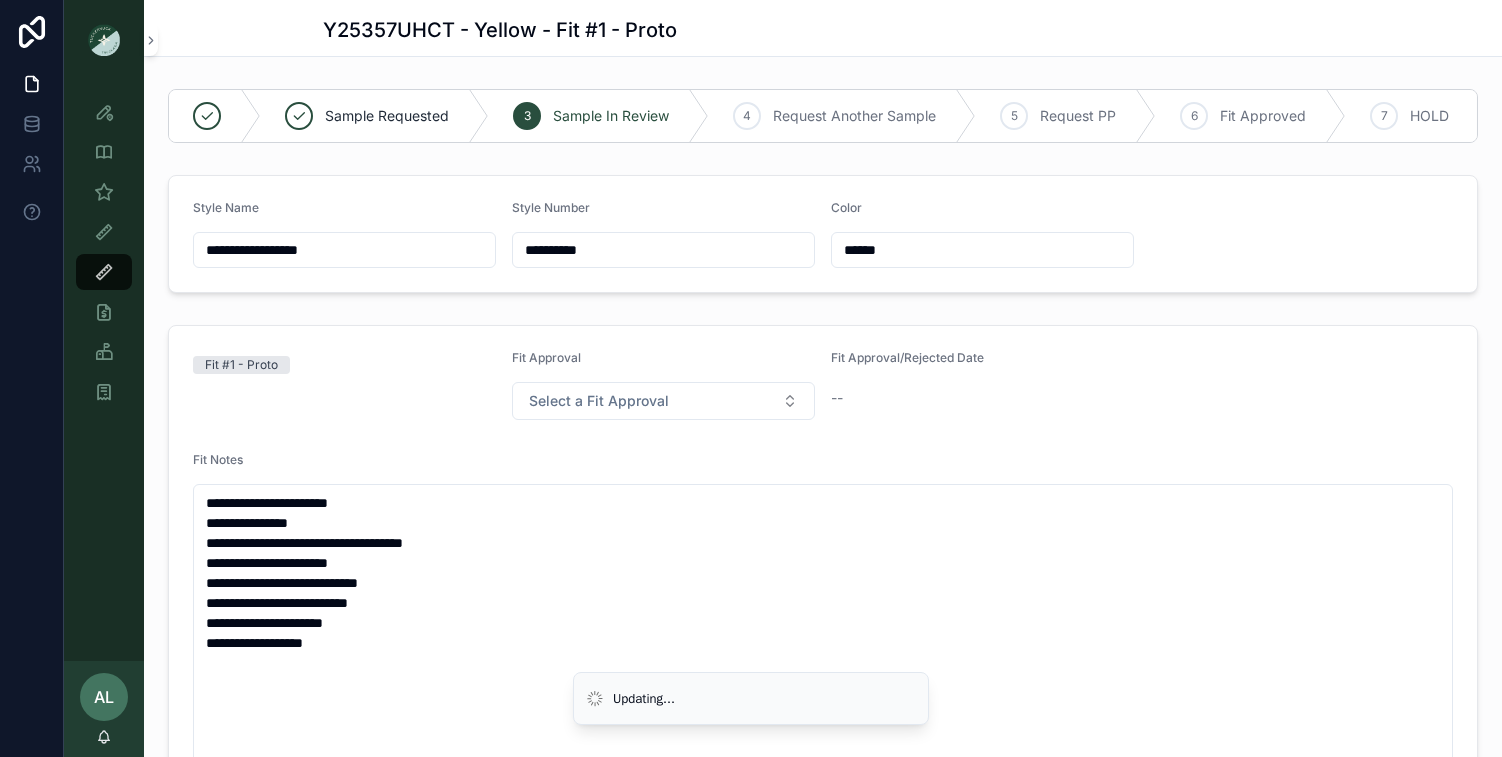 click on "**********" at bounding box center [823, 633] 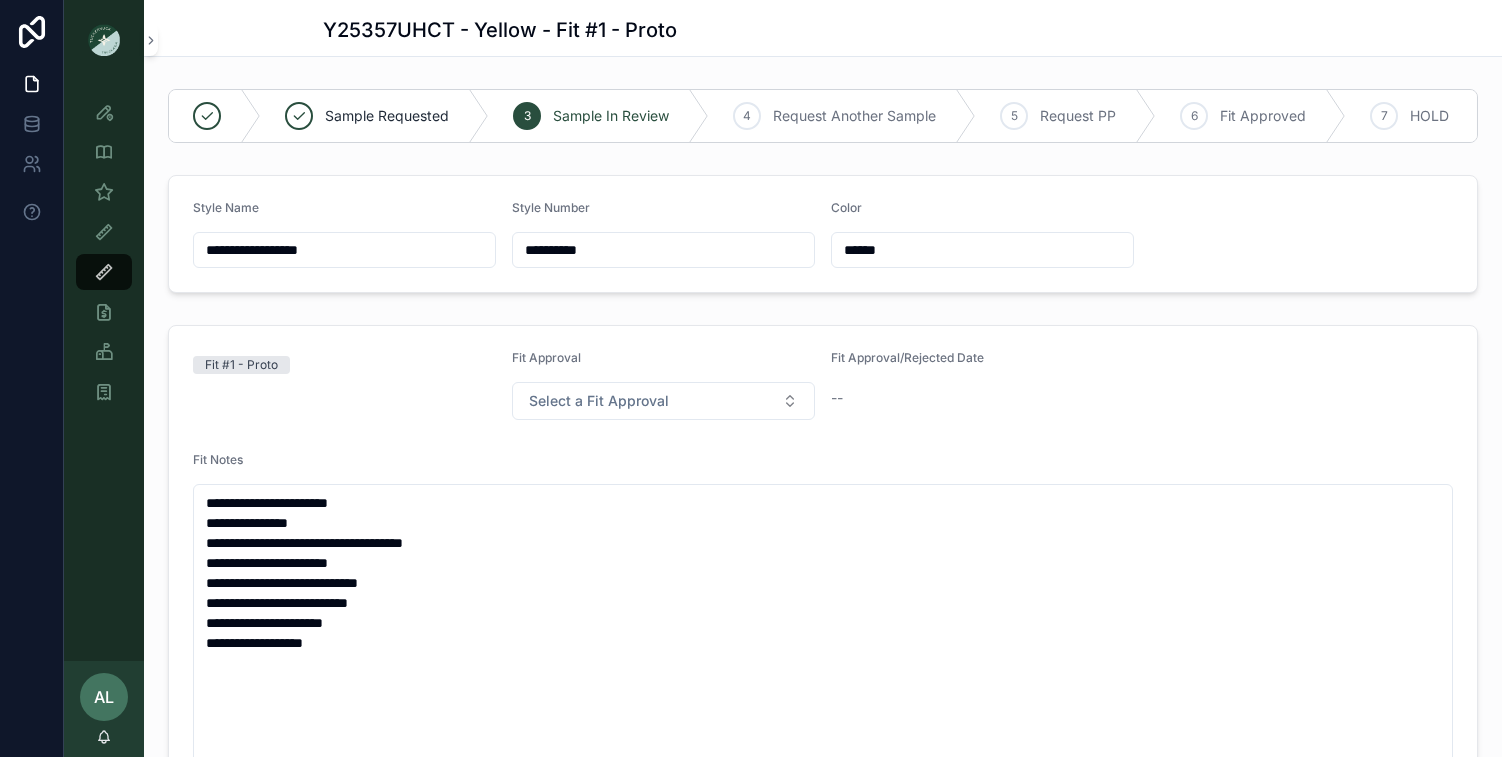 click on "**********" at bounding box center (823, 633) 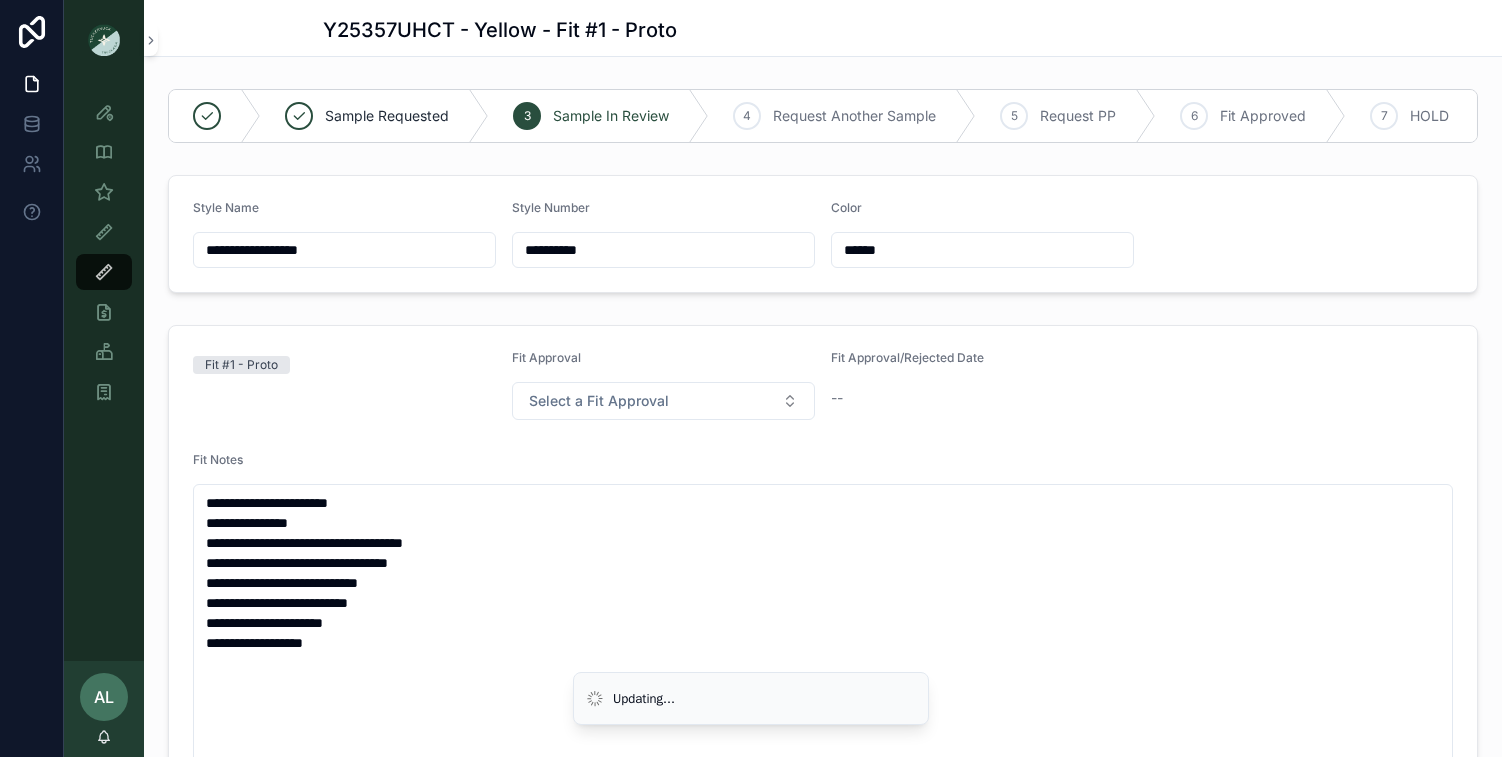 click on "**********" at bounding box center (823, 633) 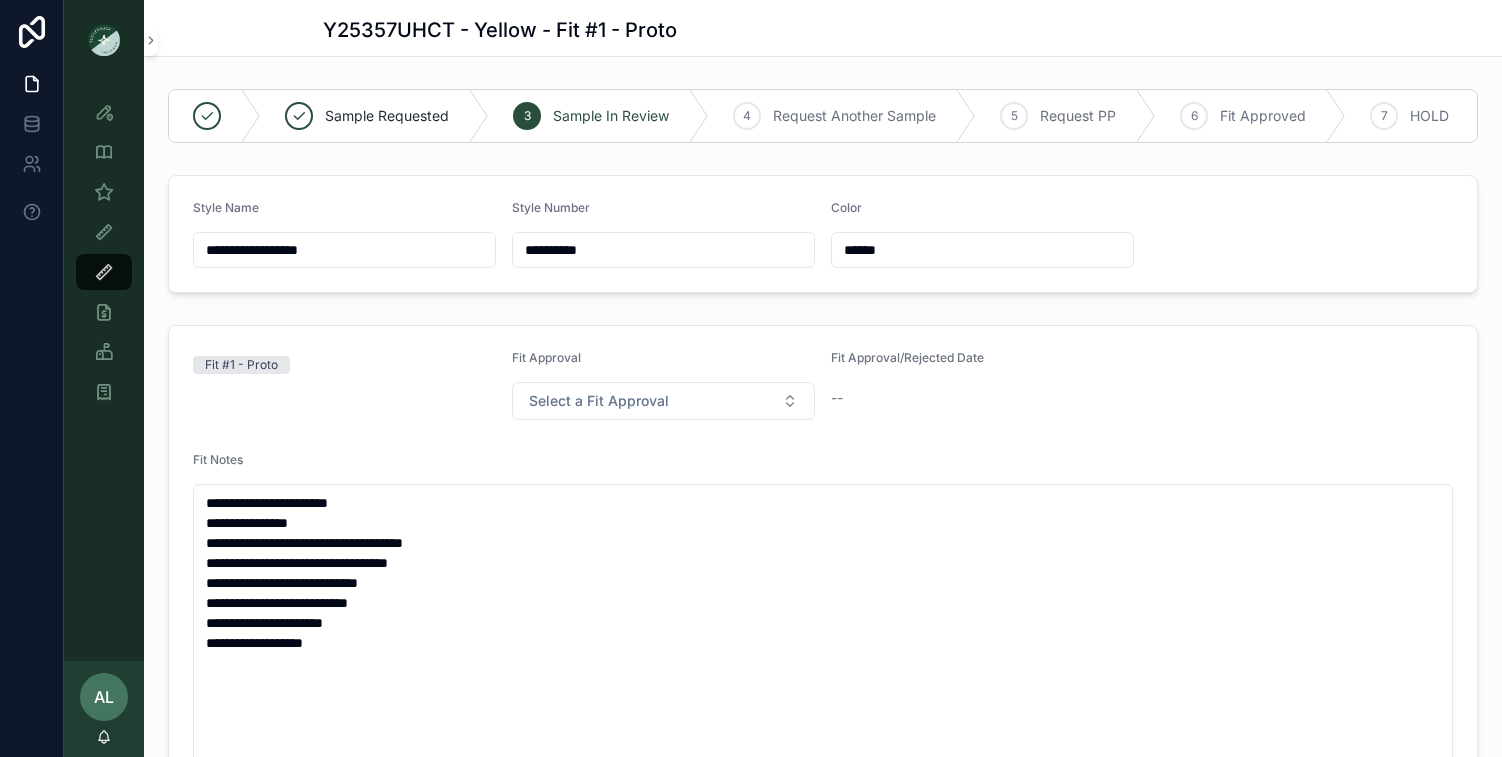 click on "**********" at bounding box center [823, 633] 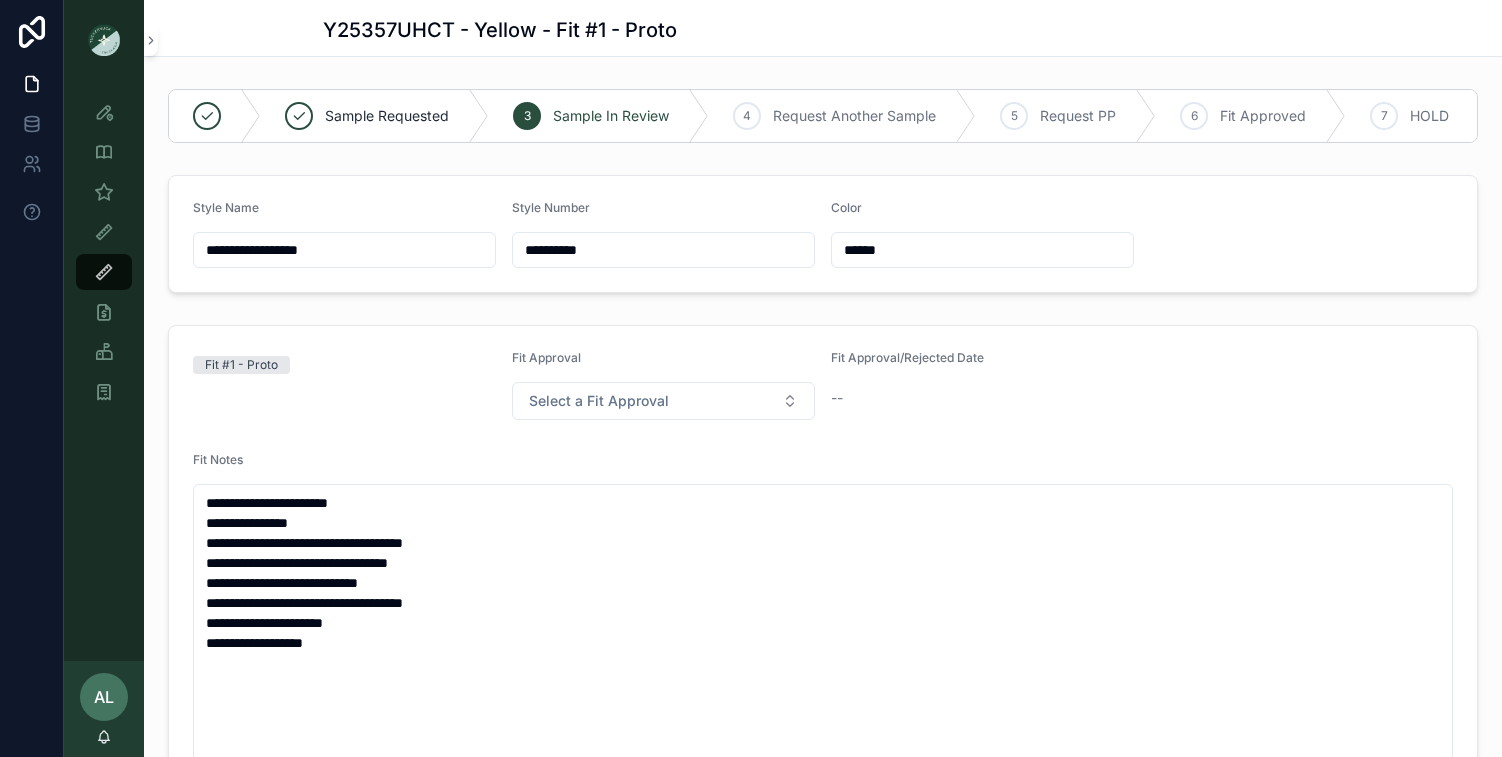 type on "**********" 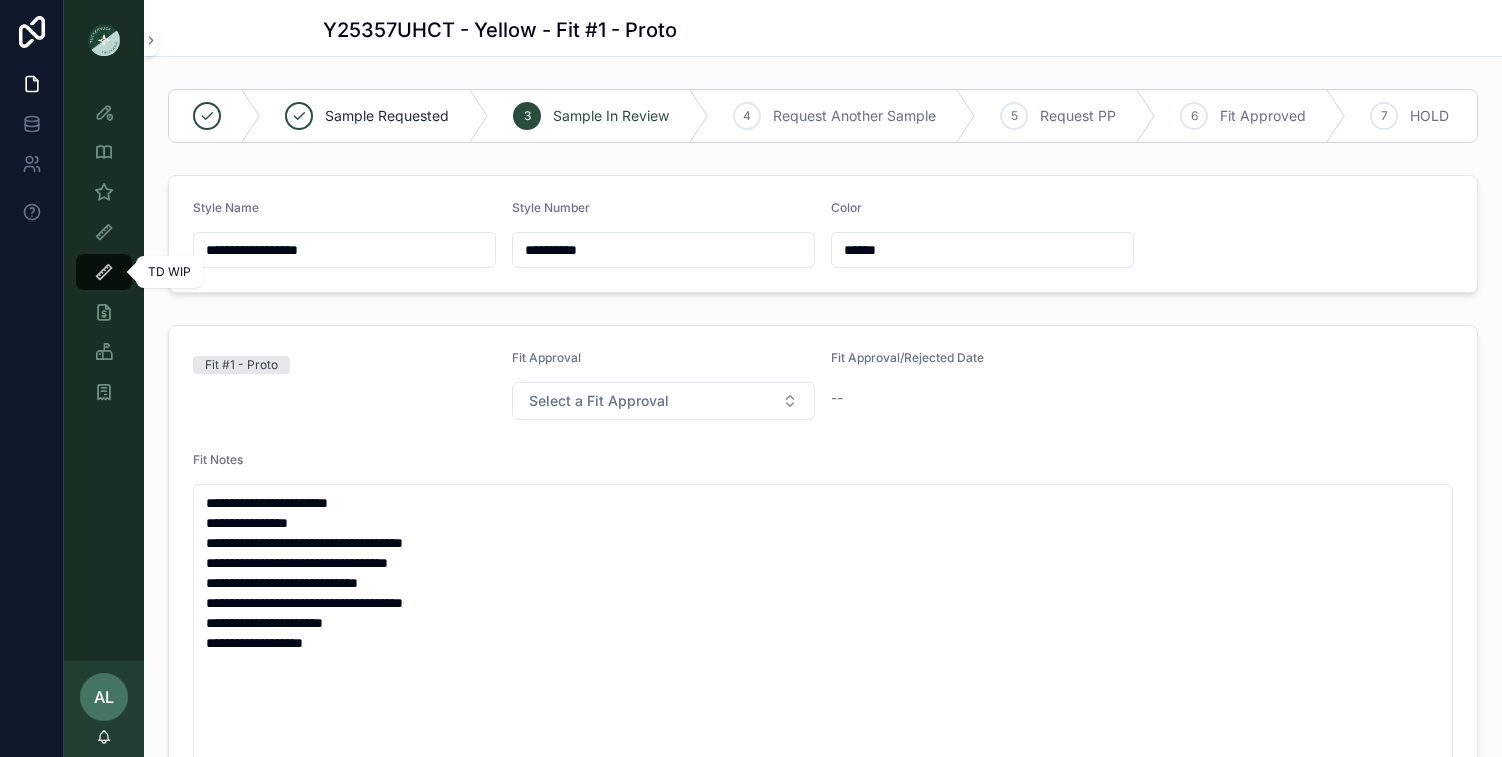 click at bounding box center (104, 272) 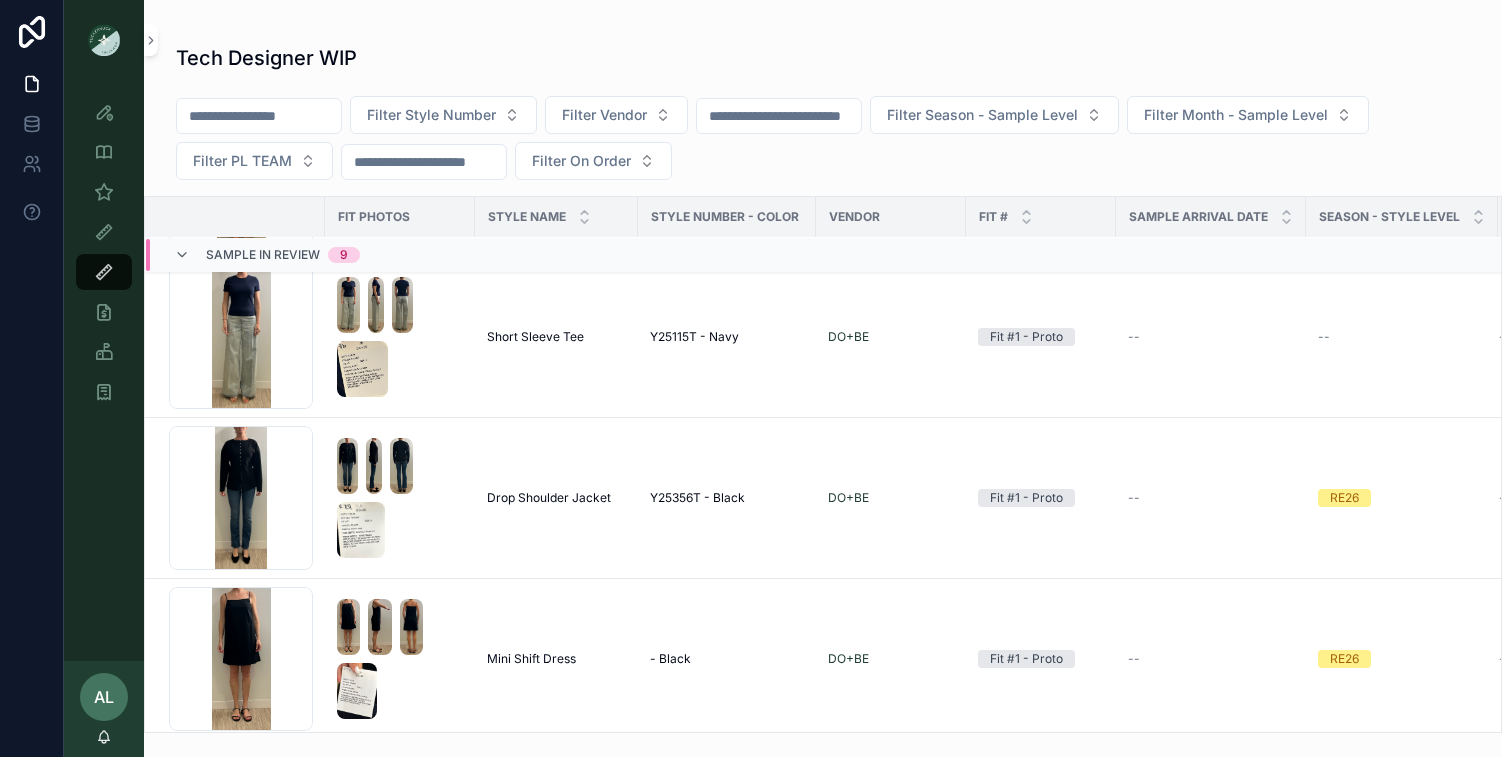 scroll, scrollTop: 362, scrollLeft: 0, axis: vertical 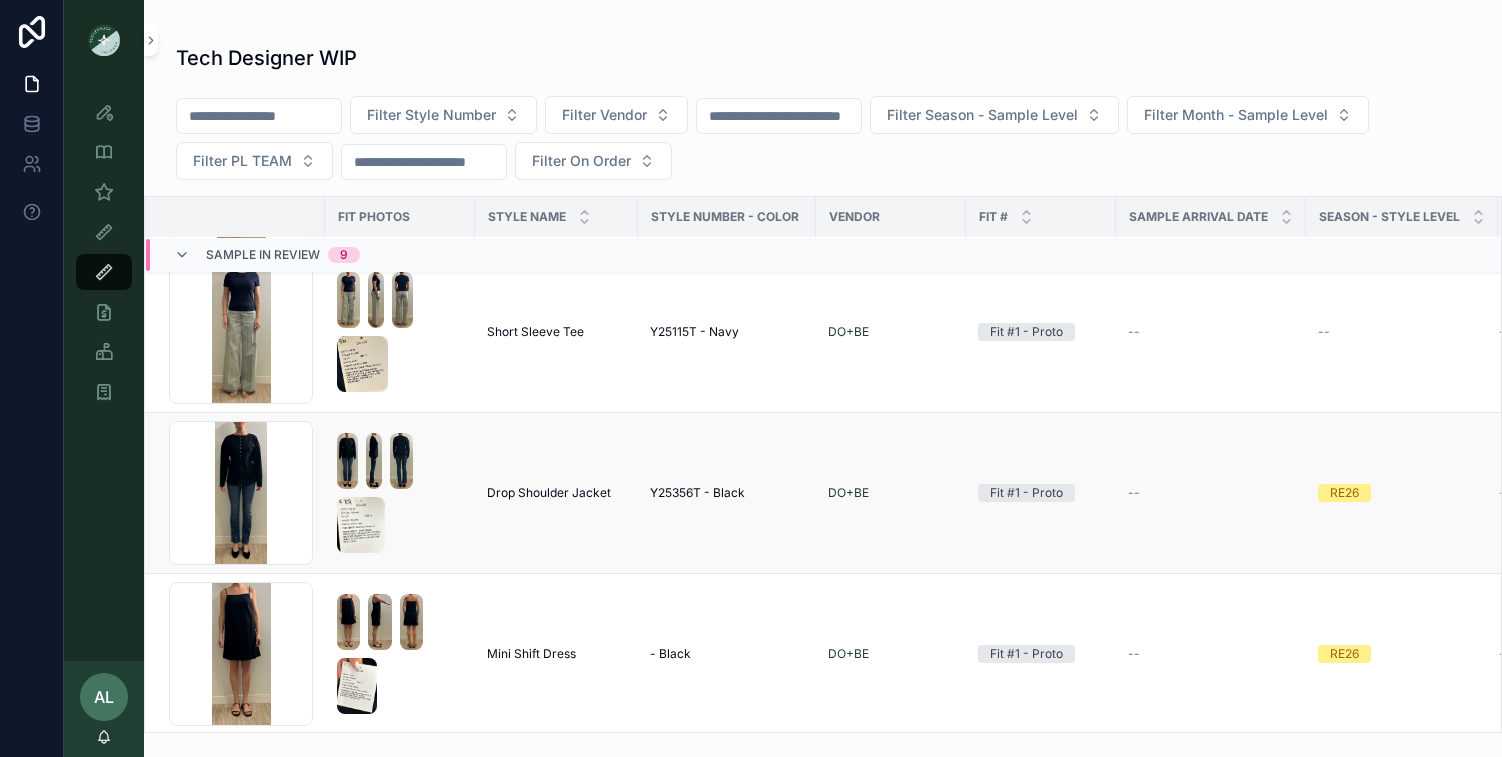 click at bounding box center [400, 493] 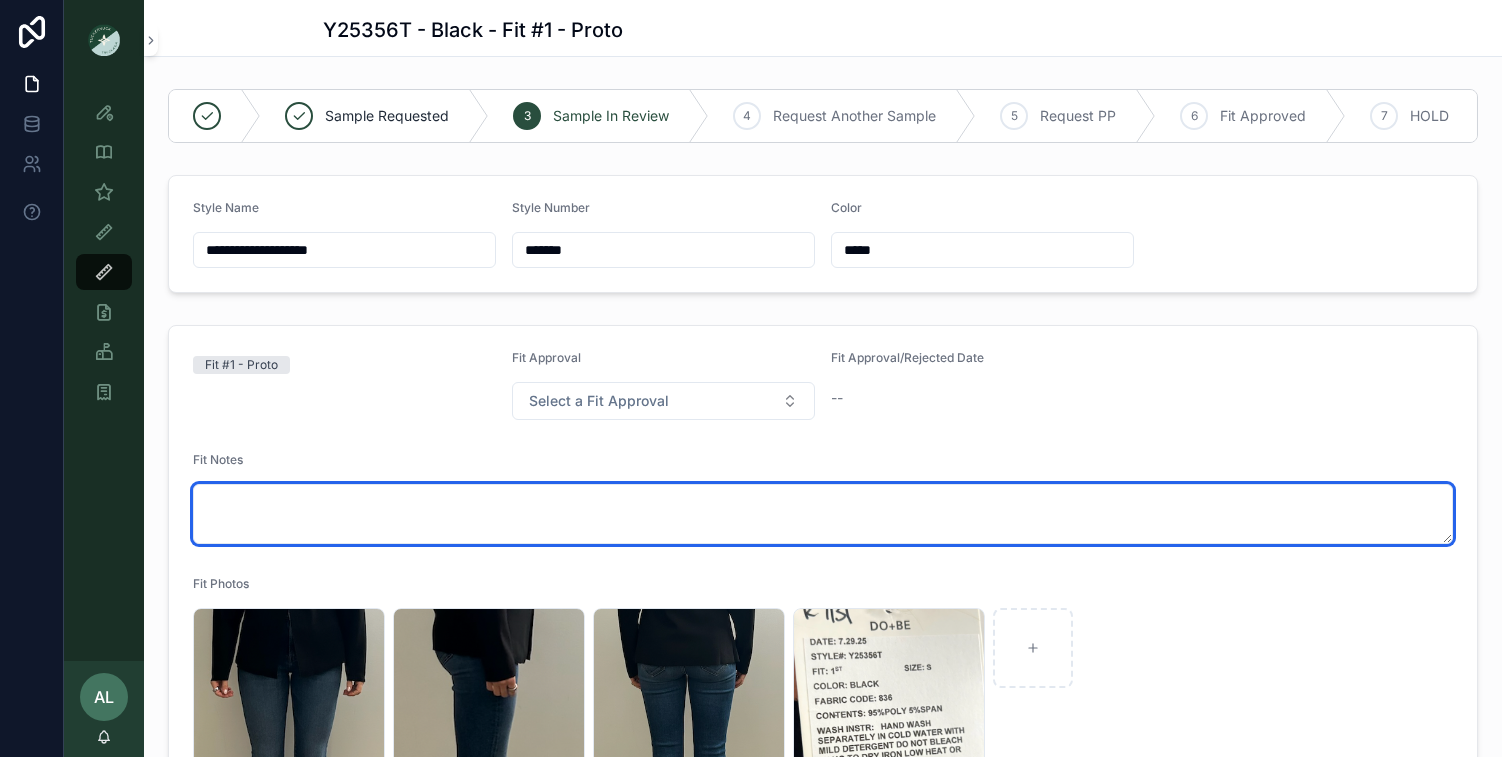 click at bounding box center (823, 514) 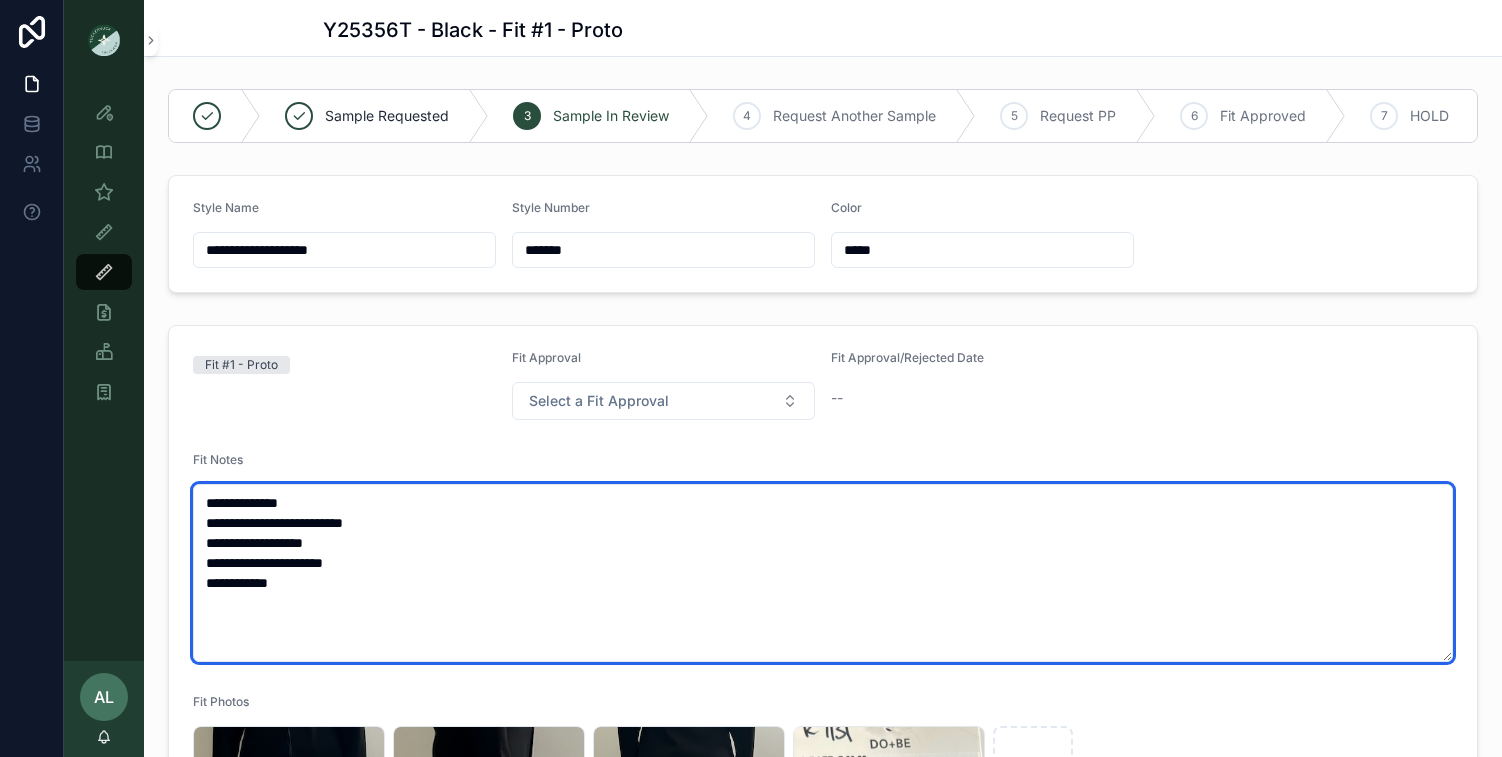 click on "**********" at bounding box center (823, 573) 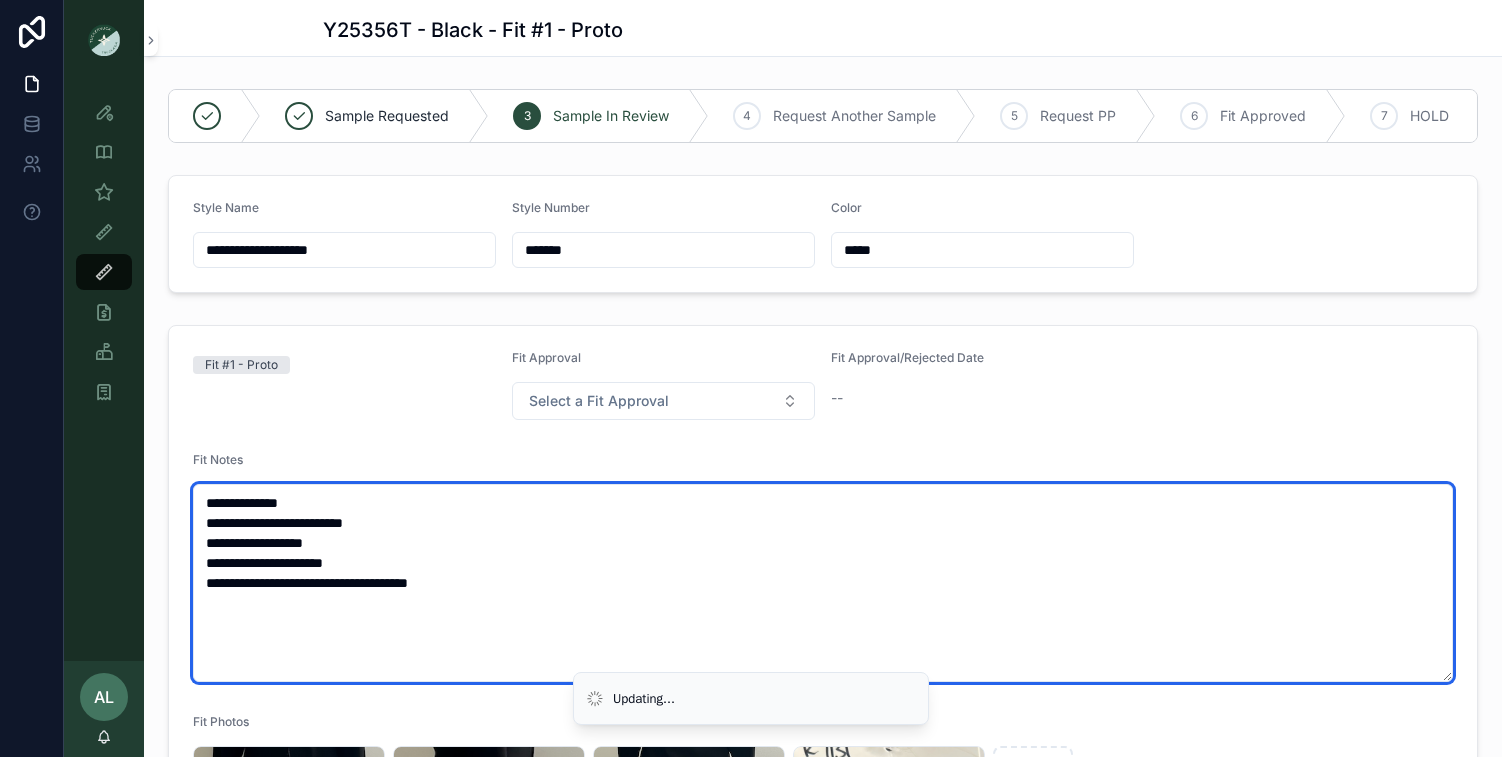 click on "**********" at bounding box center [823, 583] 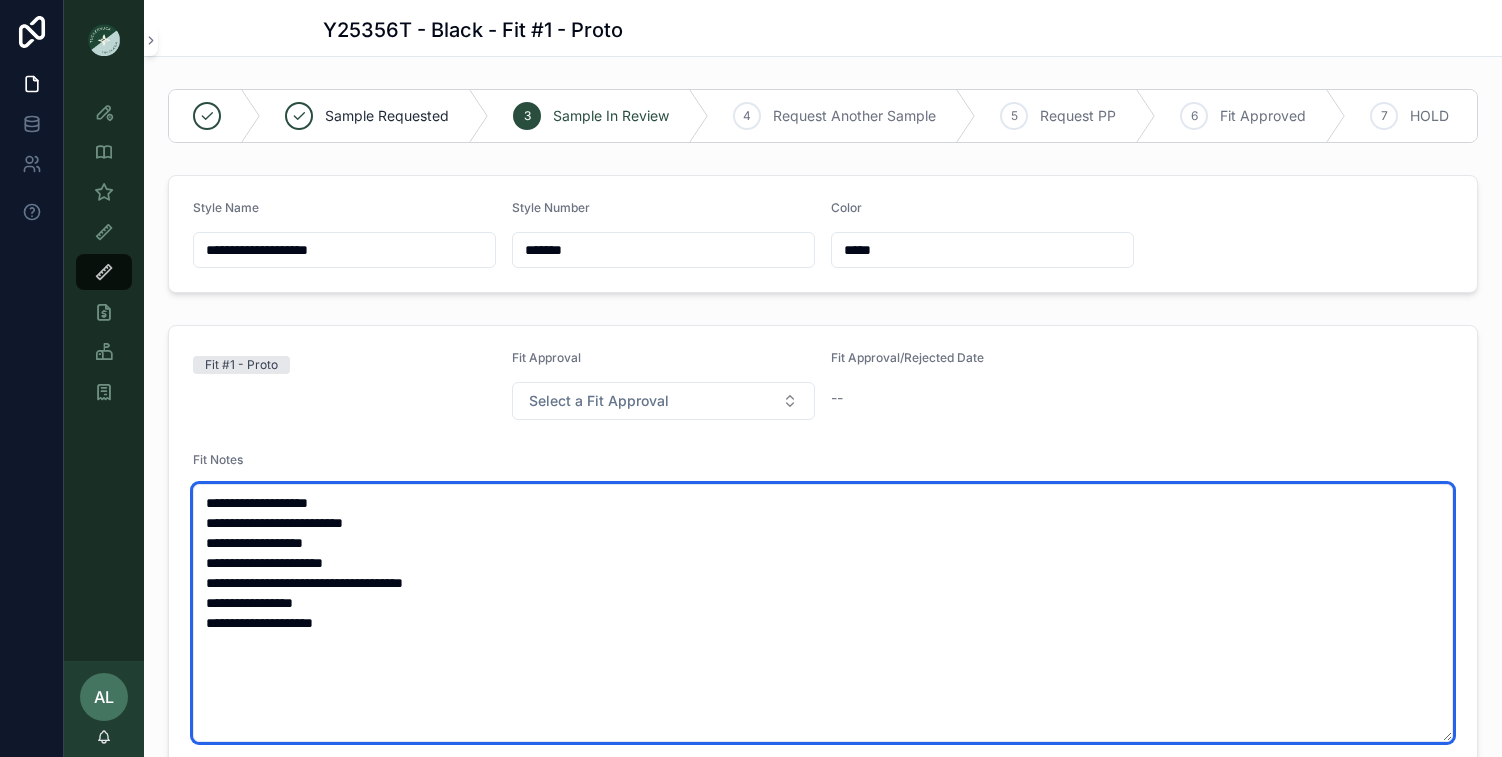 click on "**********" at bounding box center (823, 613) 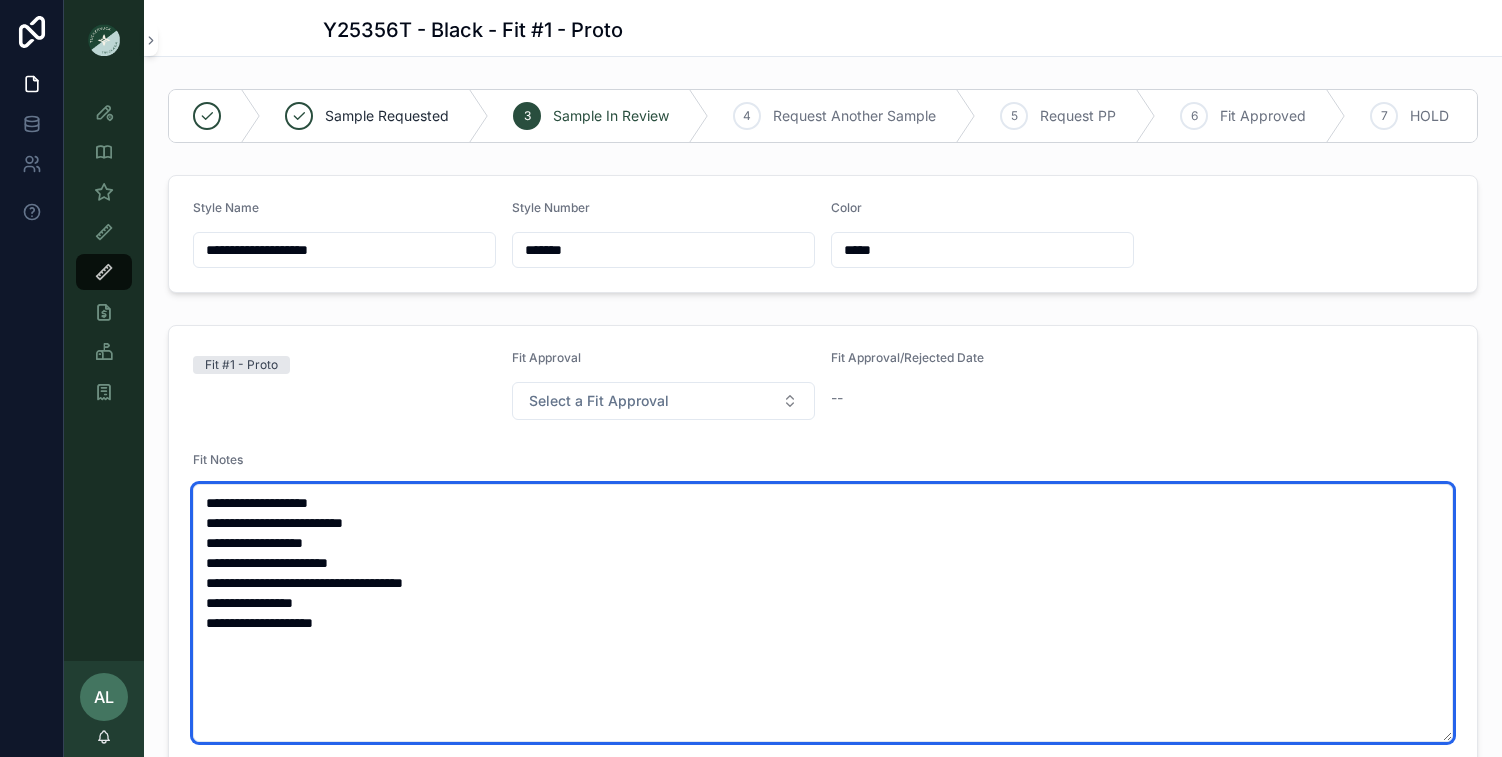 click on "**********" at bounding box center [823, 613] 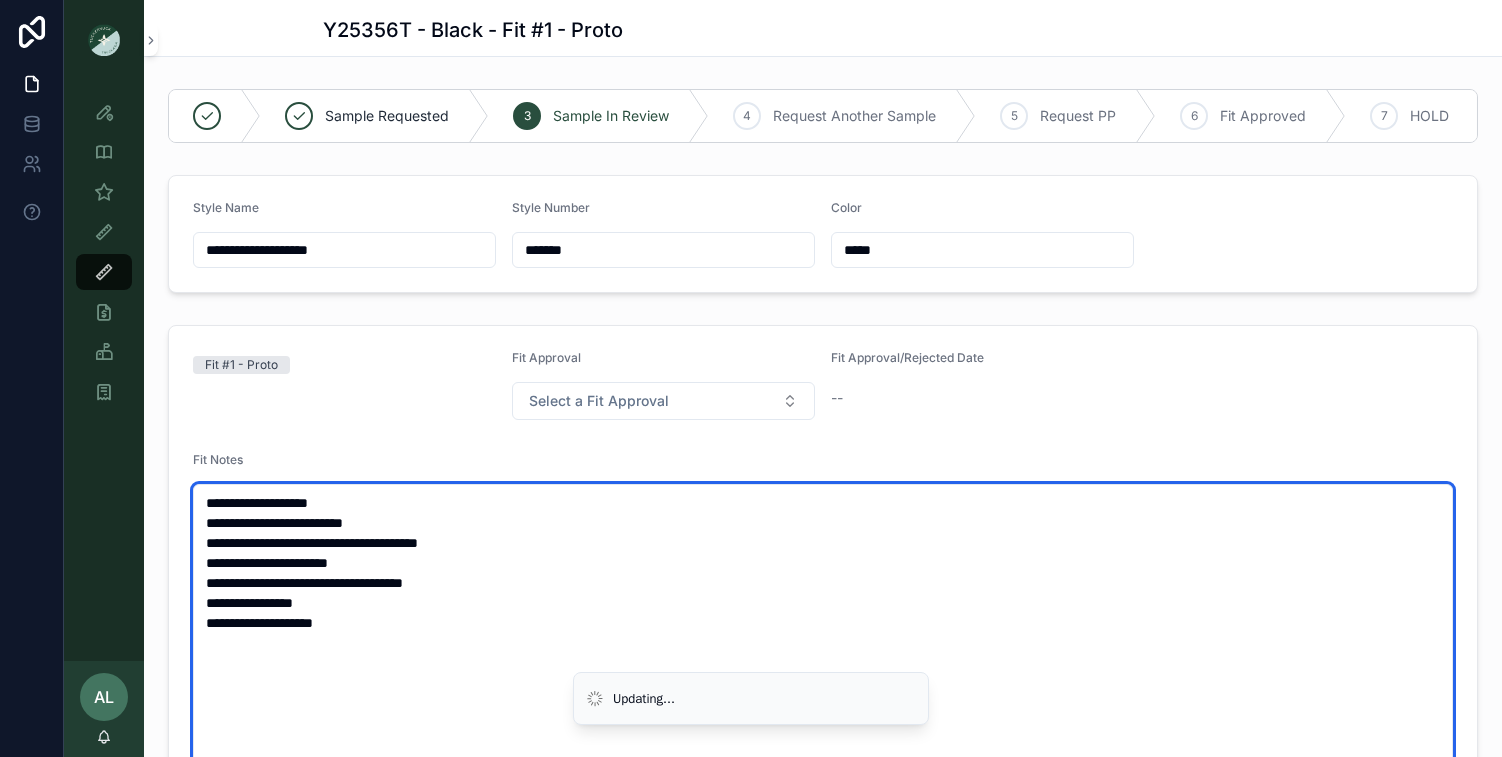 click on "**********" at bounding box center (823, 633) 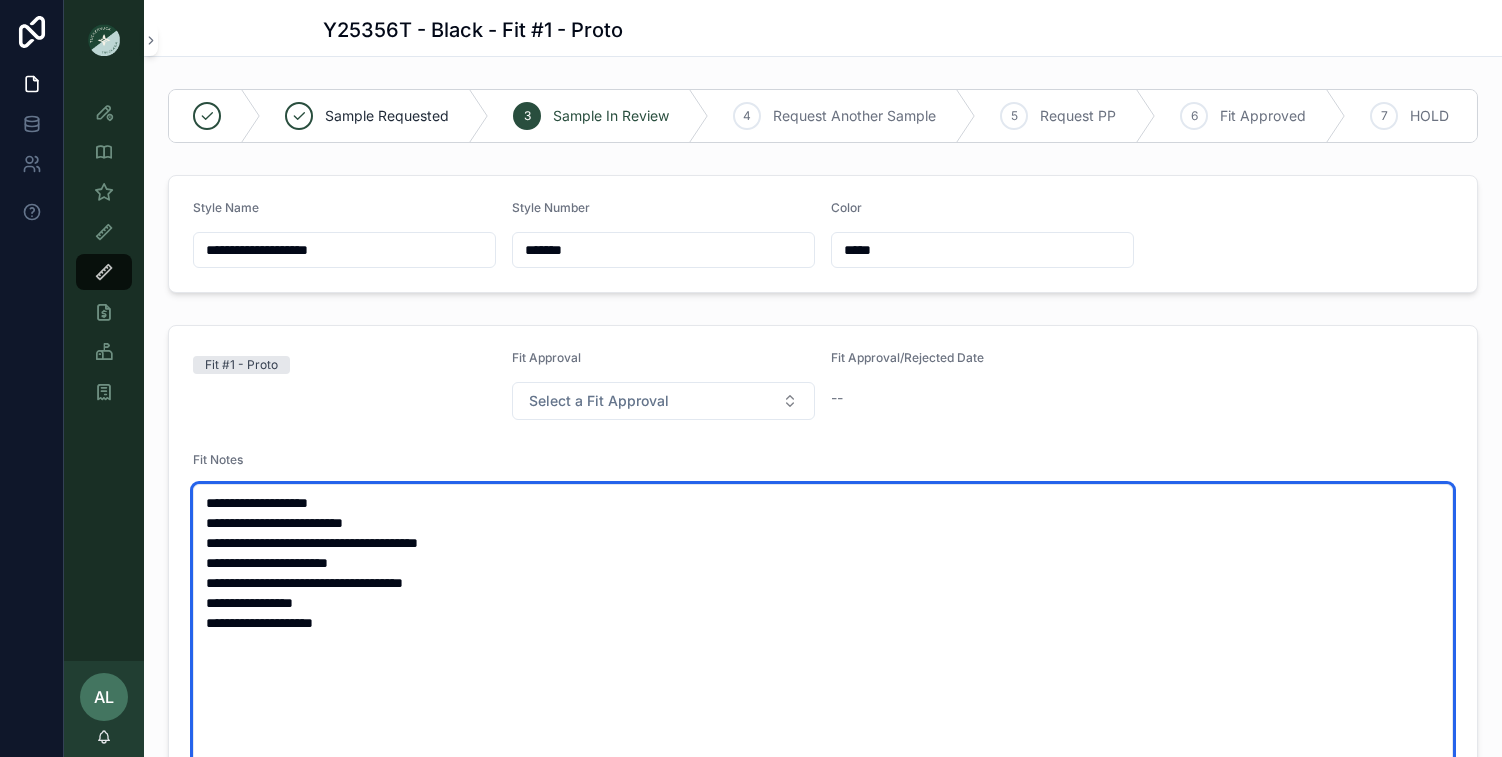 click on "**********" at bounding box center (823, 633) 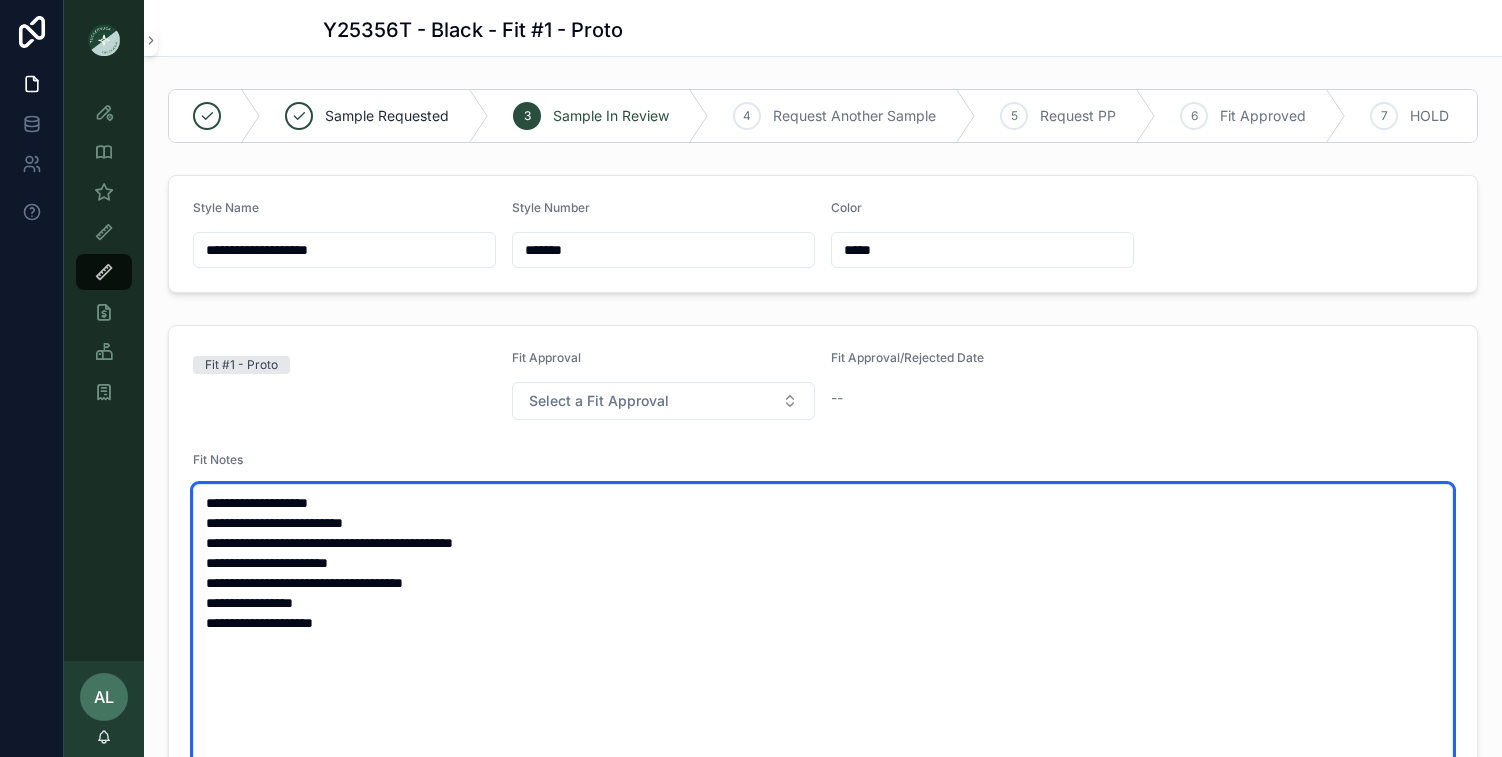 type on "**********" 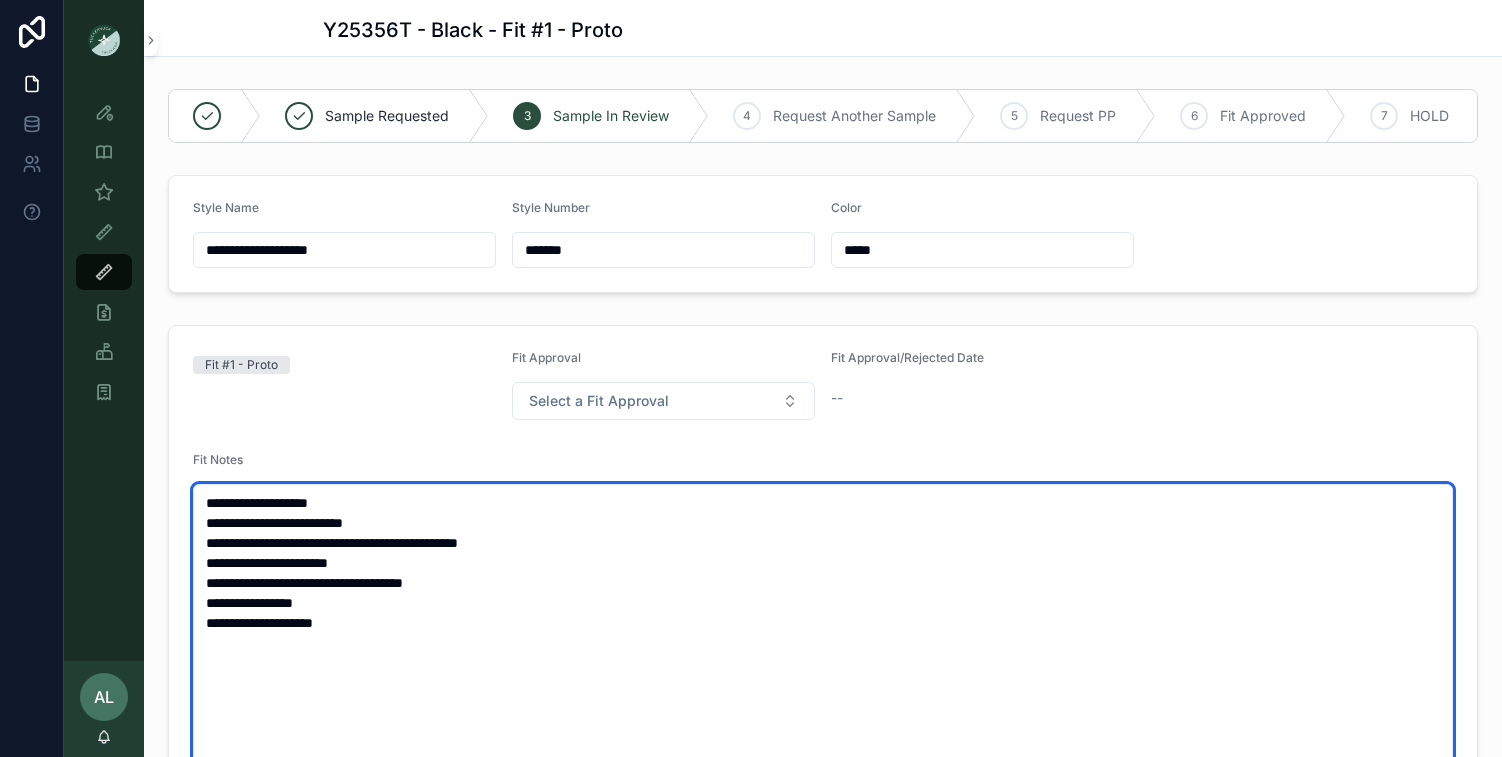 drag, startPoint x: 368, startPoint y: 637, endPoint x: 165, endPoint y: 490, distance: 250.6352 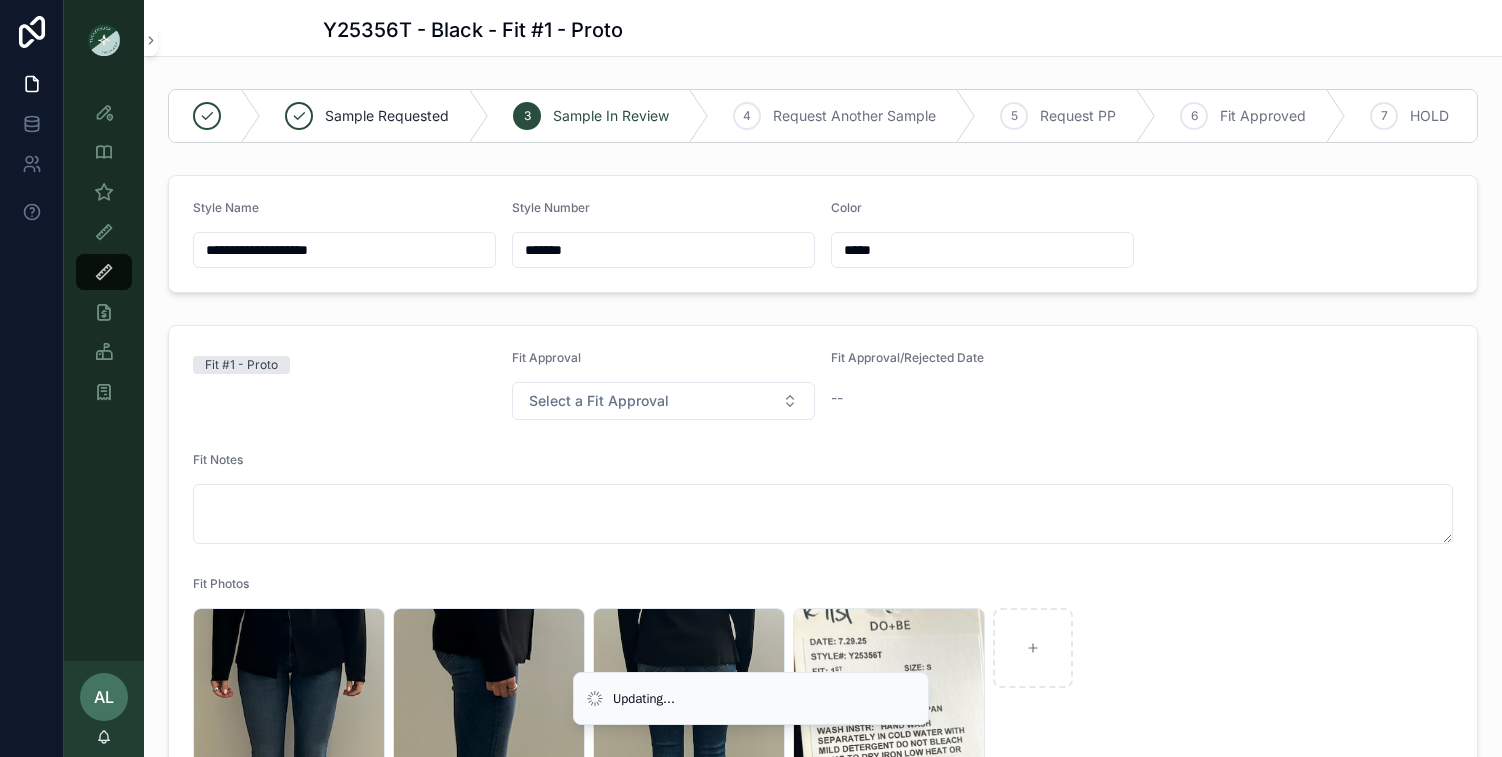 click on "Fit #1 - Proto" at bounding box center (344, 385) 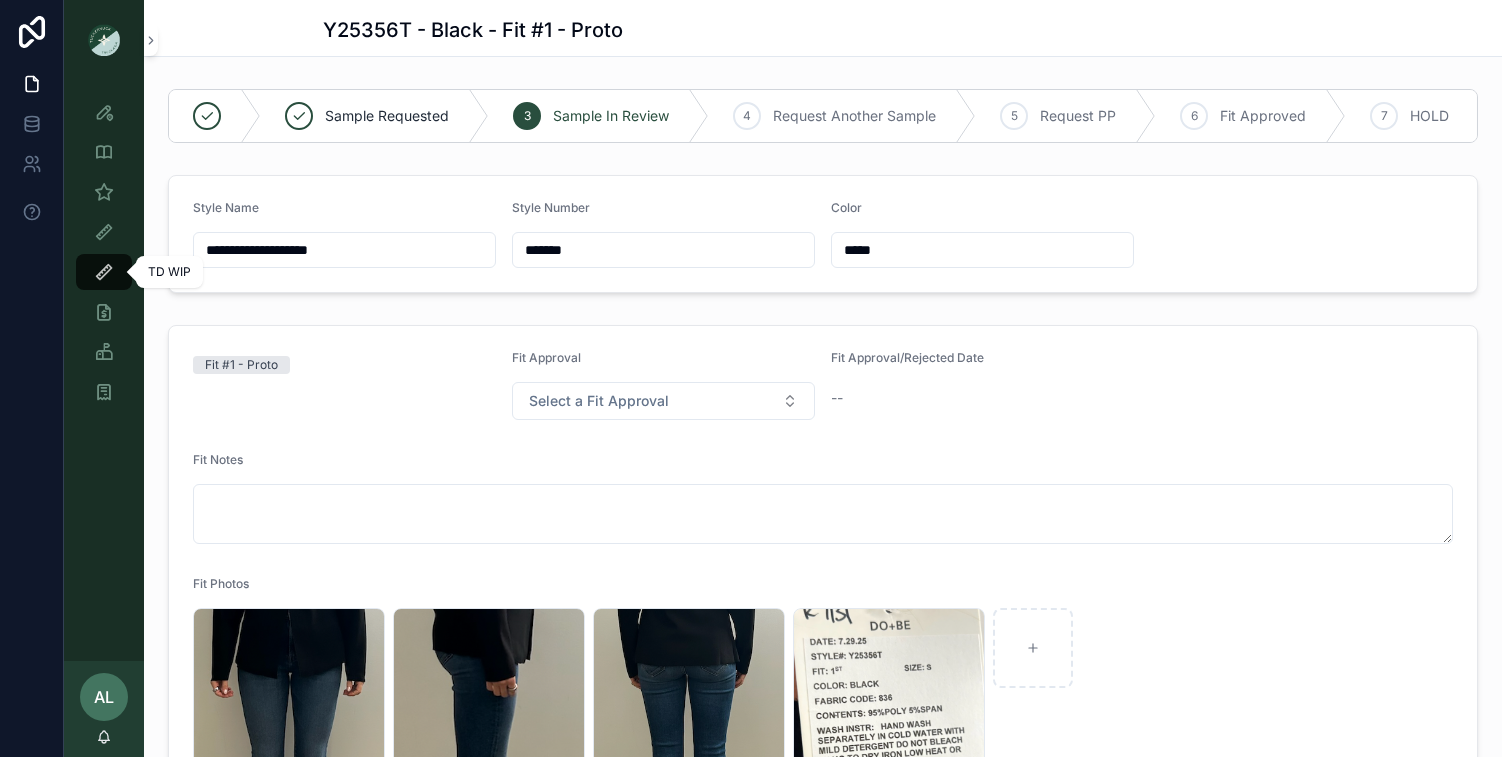 click at bounding box center [104, 272] 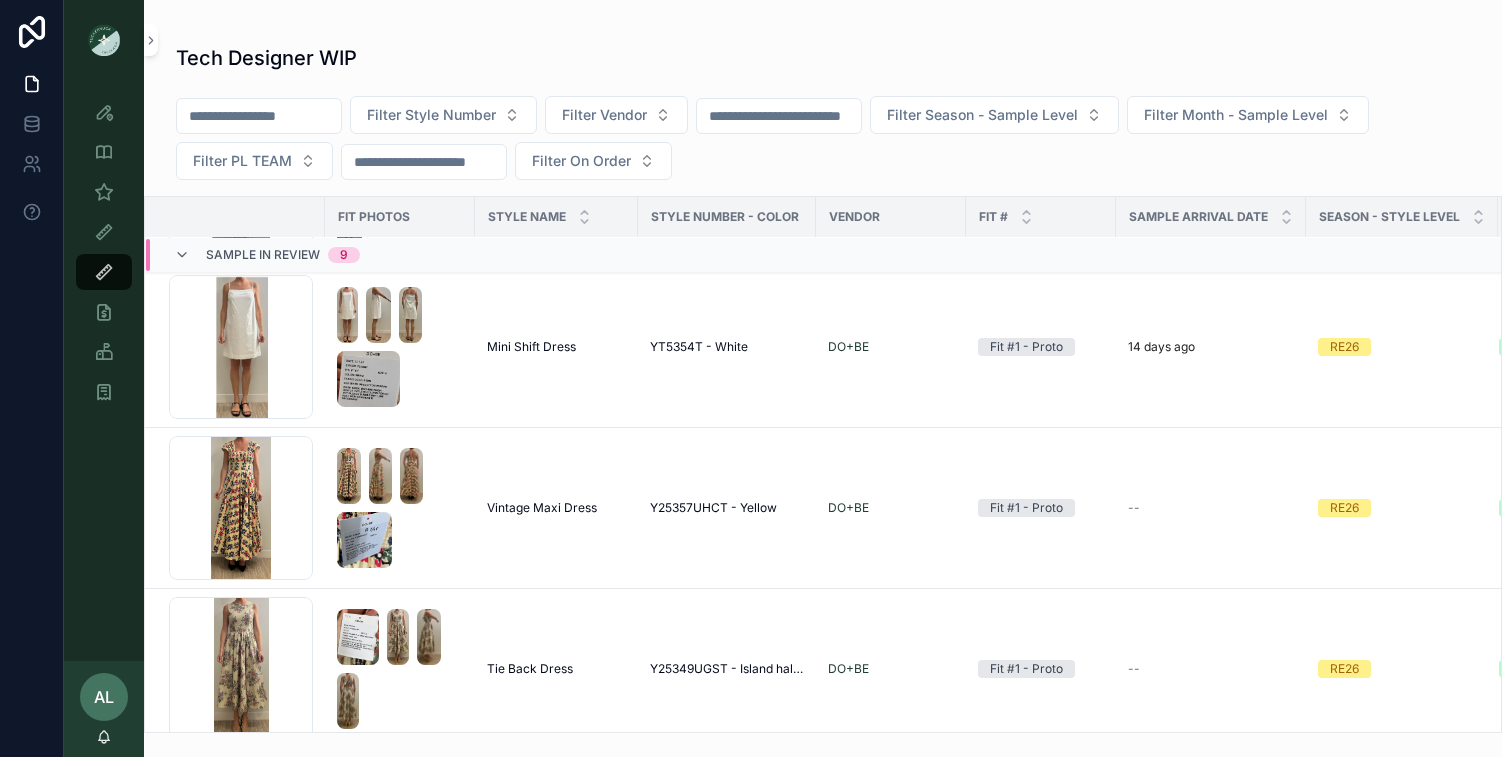 scroll, scrollTop: 1124, scrollLeft: 0, axis: vertical 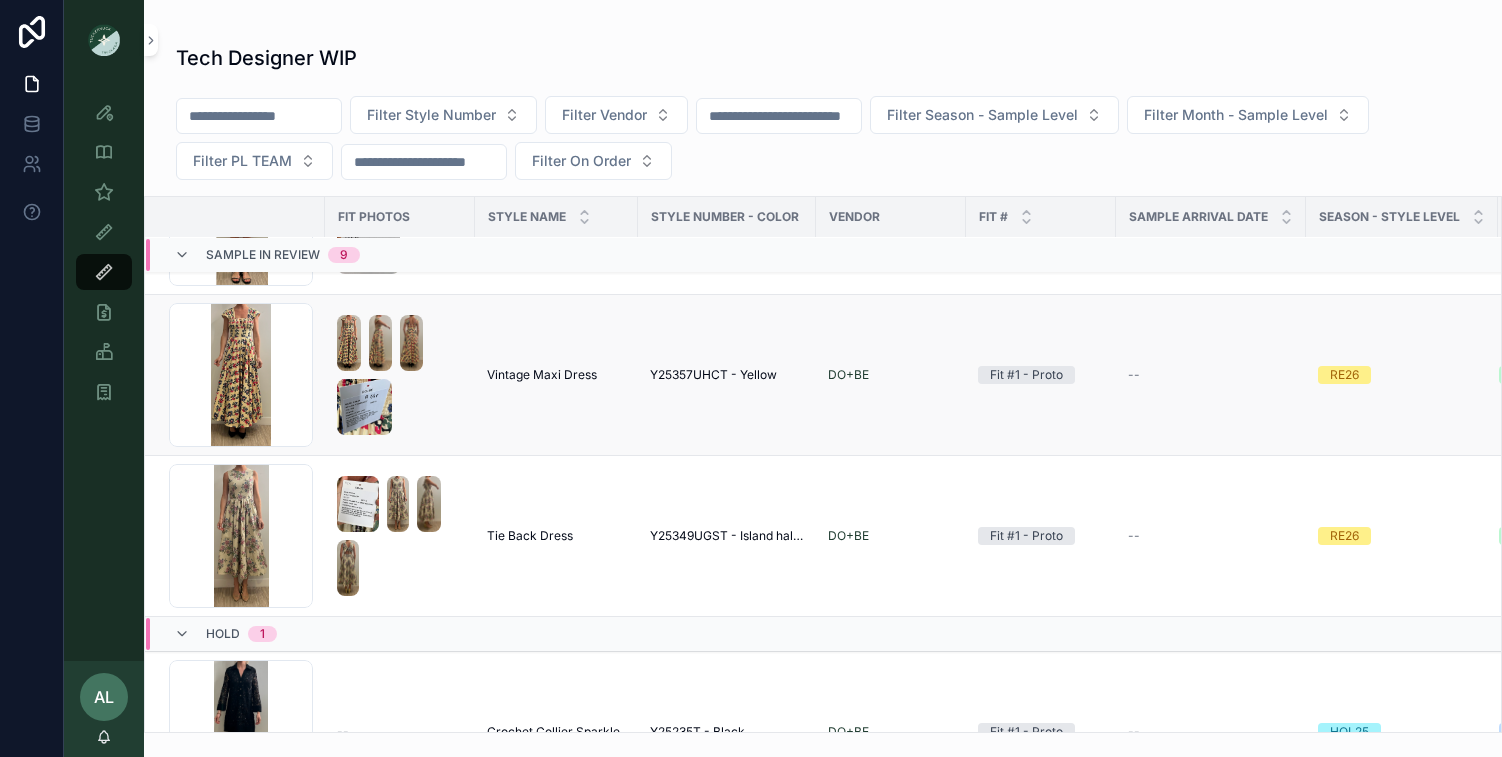 click on "Vintage Maxi Dress Vintage Maxi Dress" at bounding box center (556, 375) 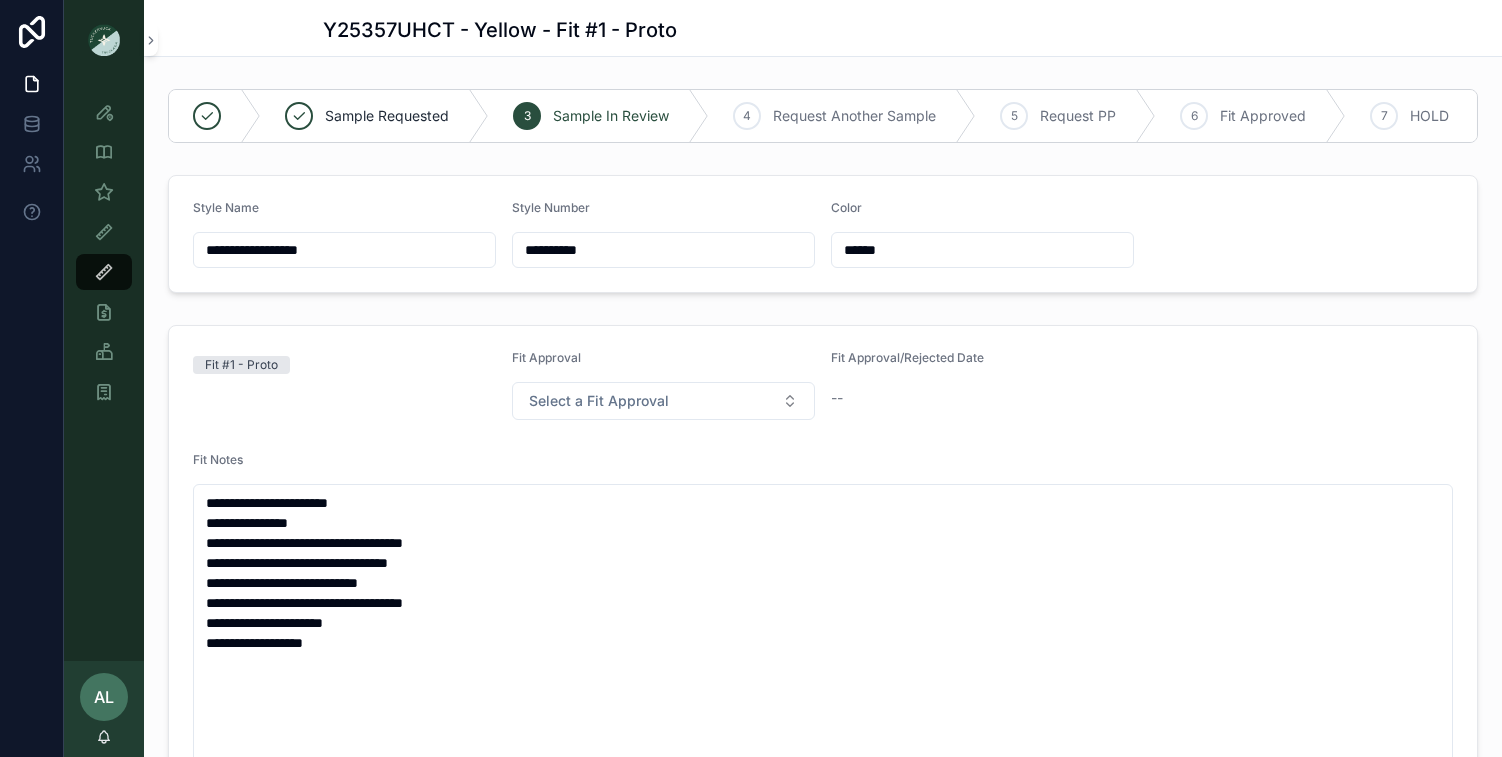 scroll, scrollTop: 6, scrollLeft: 0, axis: vertical 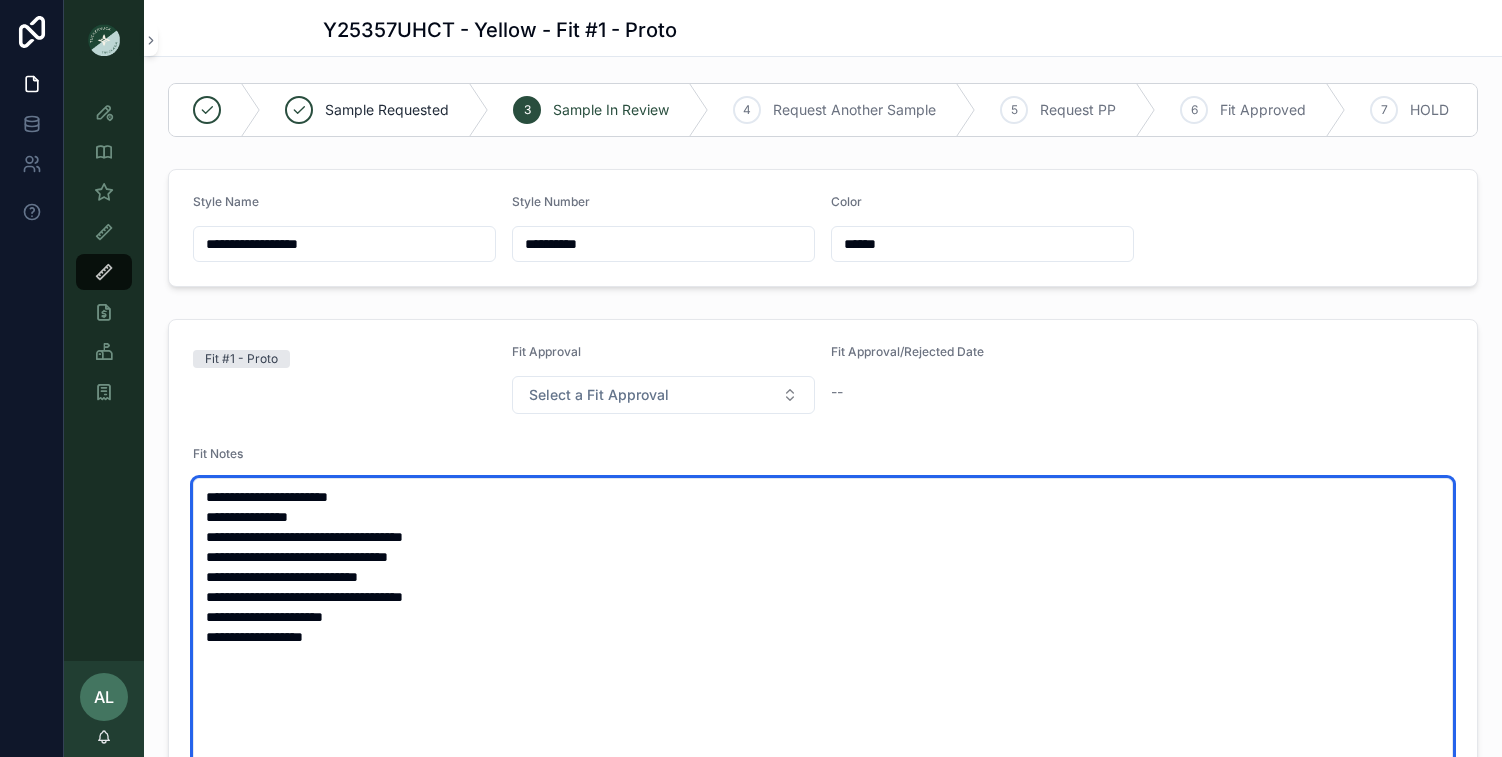 click on "**********" at bounding box center (823, 627) 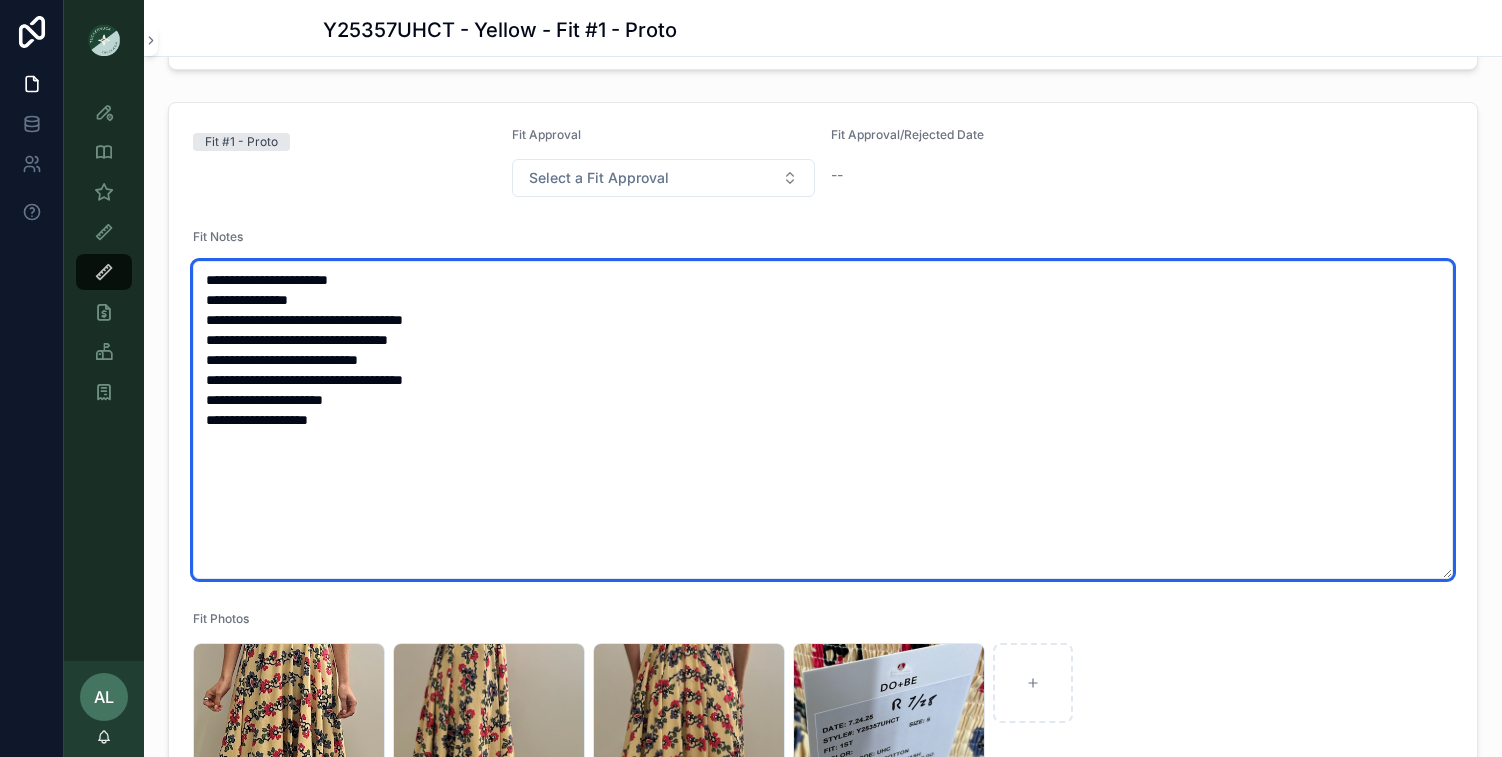scroll, scrollTop: 222, scrollLeft: 0, axis: vertical 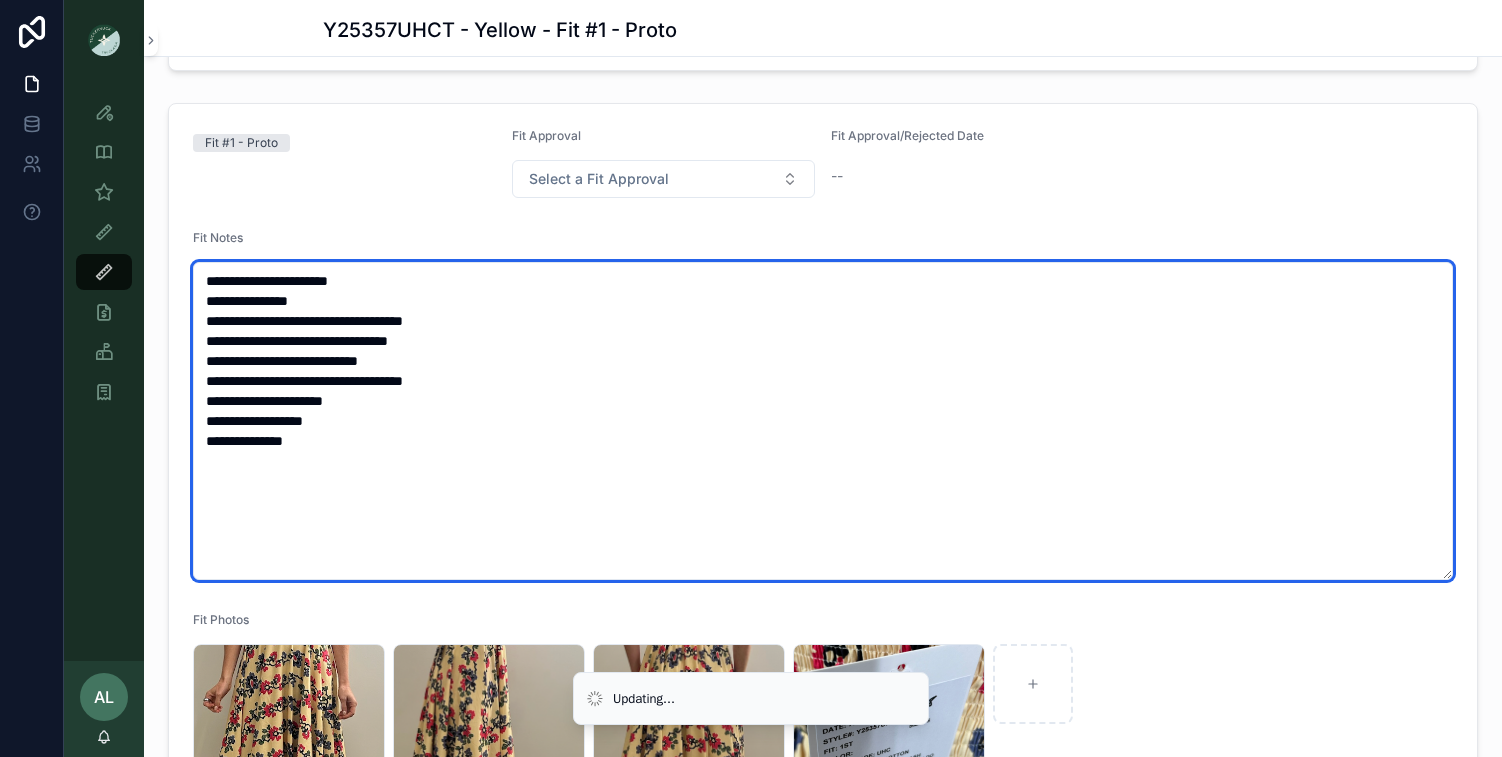 click on "**********" at bounding box center (823, 421) 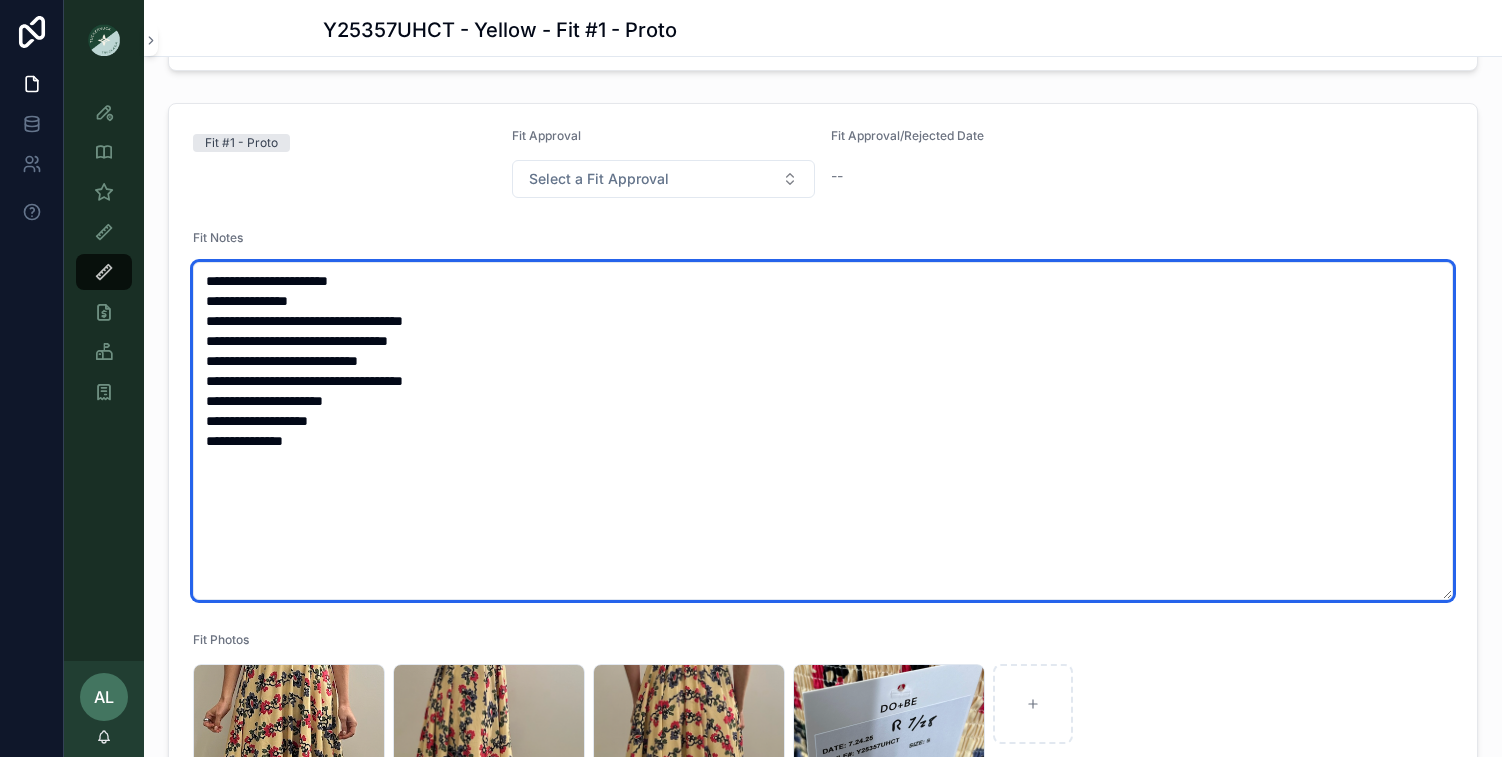 click on "**********" at bounding box center [823, 431] 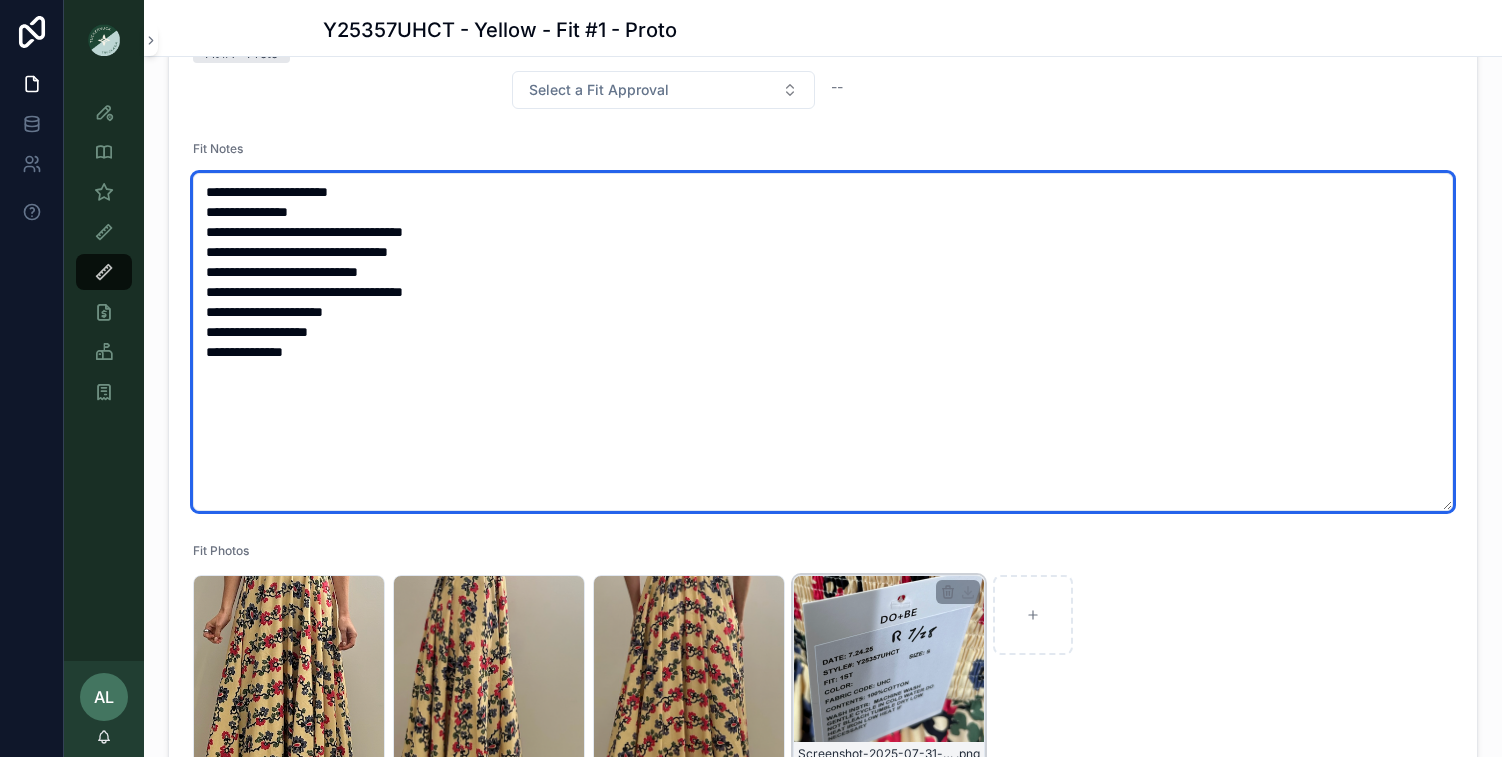 scroll, scrollTop: 327, scrollLeft: 0, axis: vertical 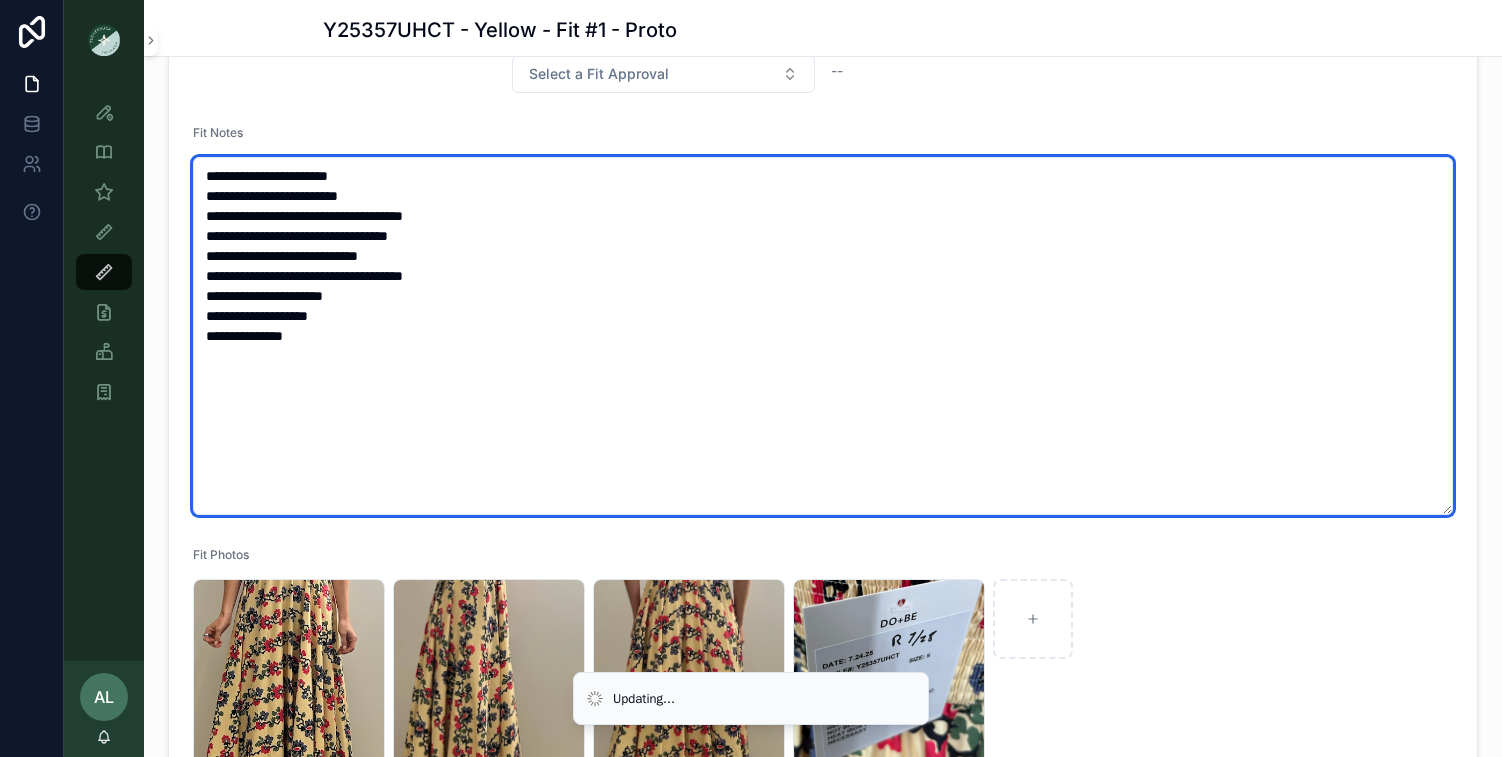 click on "**********" at bounding box center [823, 336] 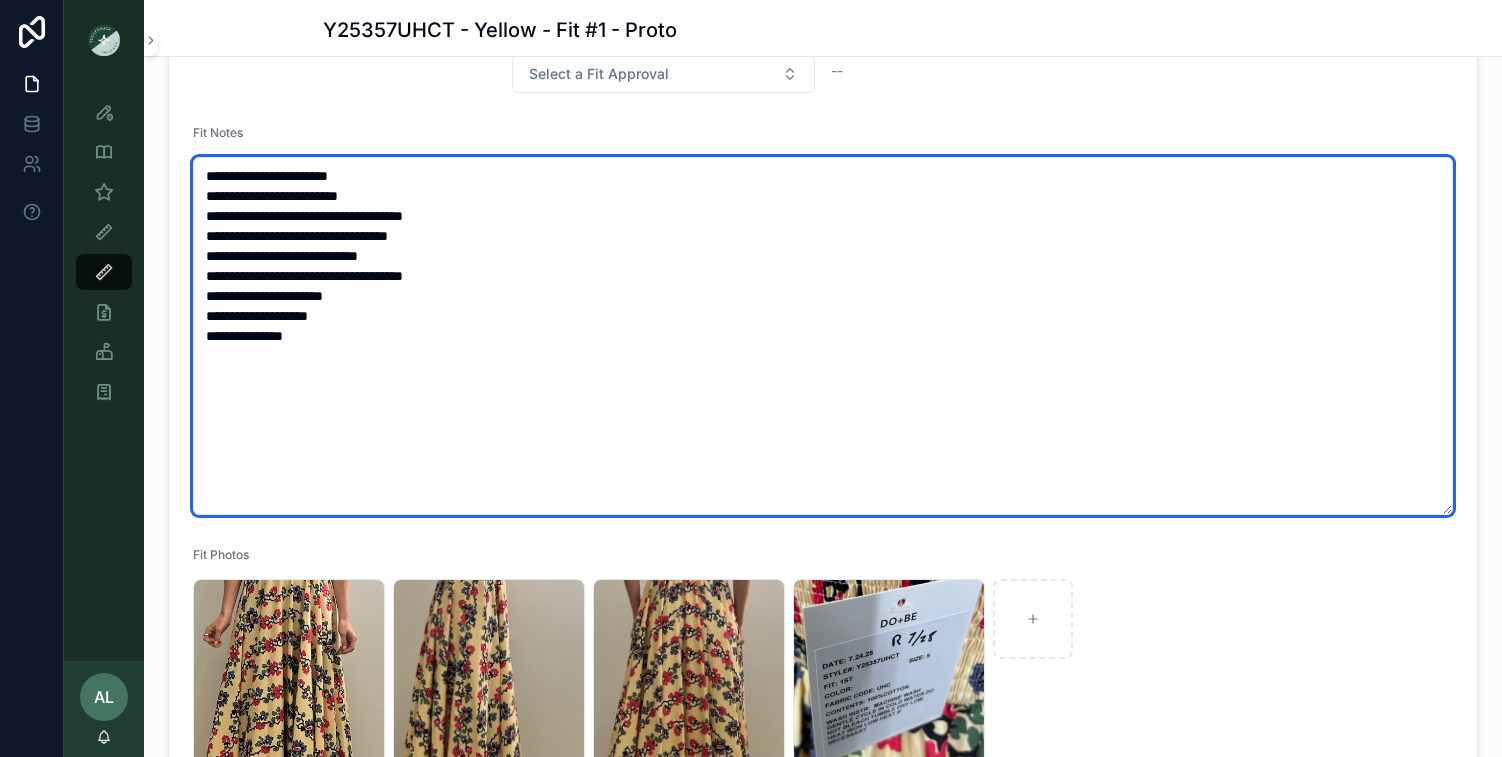 click on "**********" at bounding box center [823, 336] 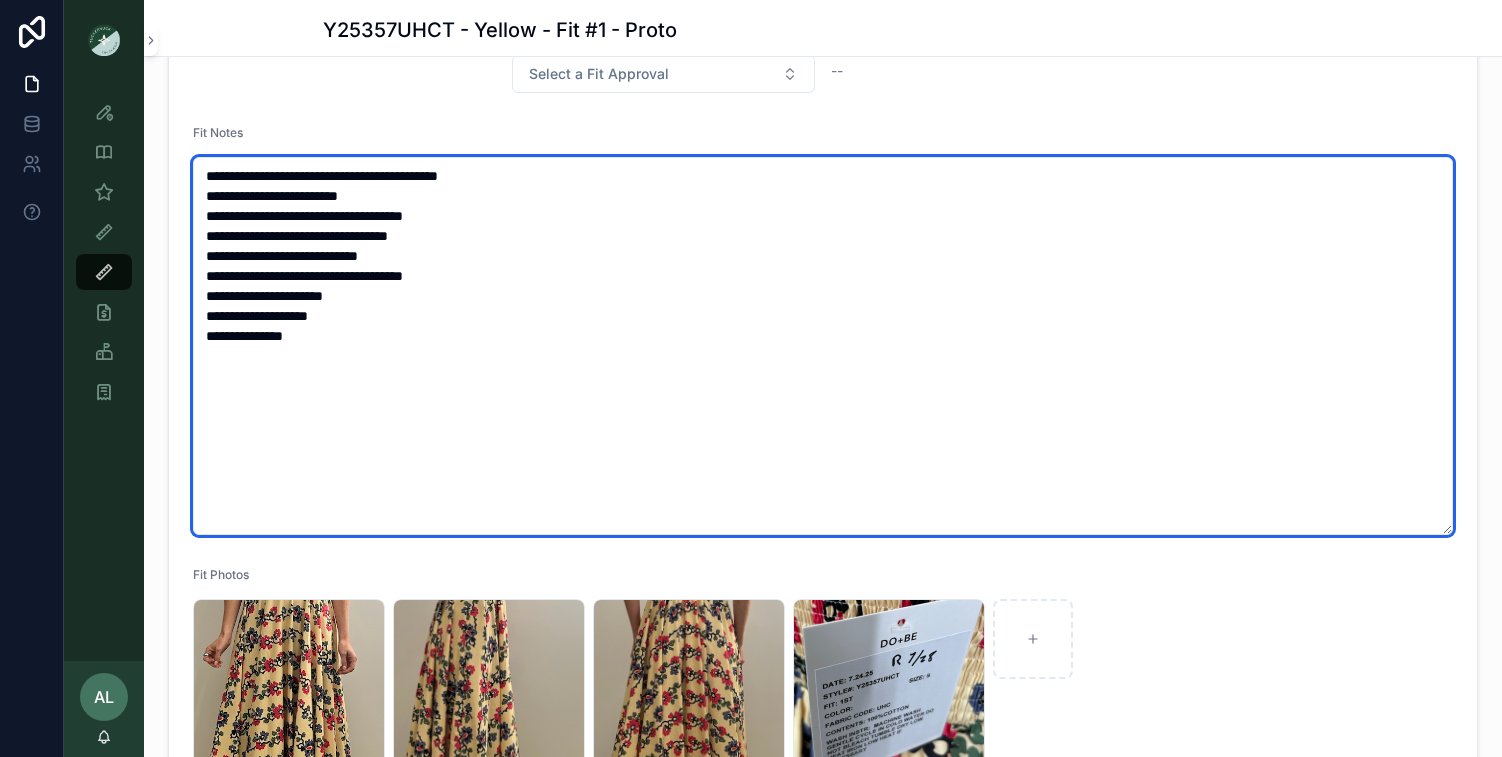 click on "**********" at bounding box center [823, 346] 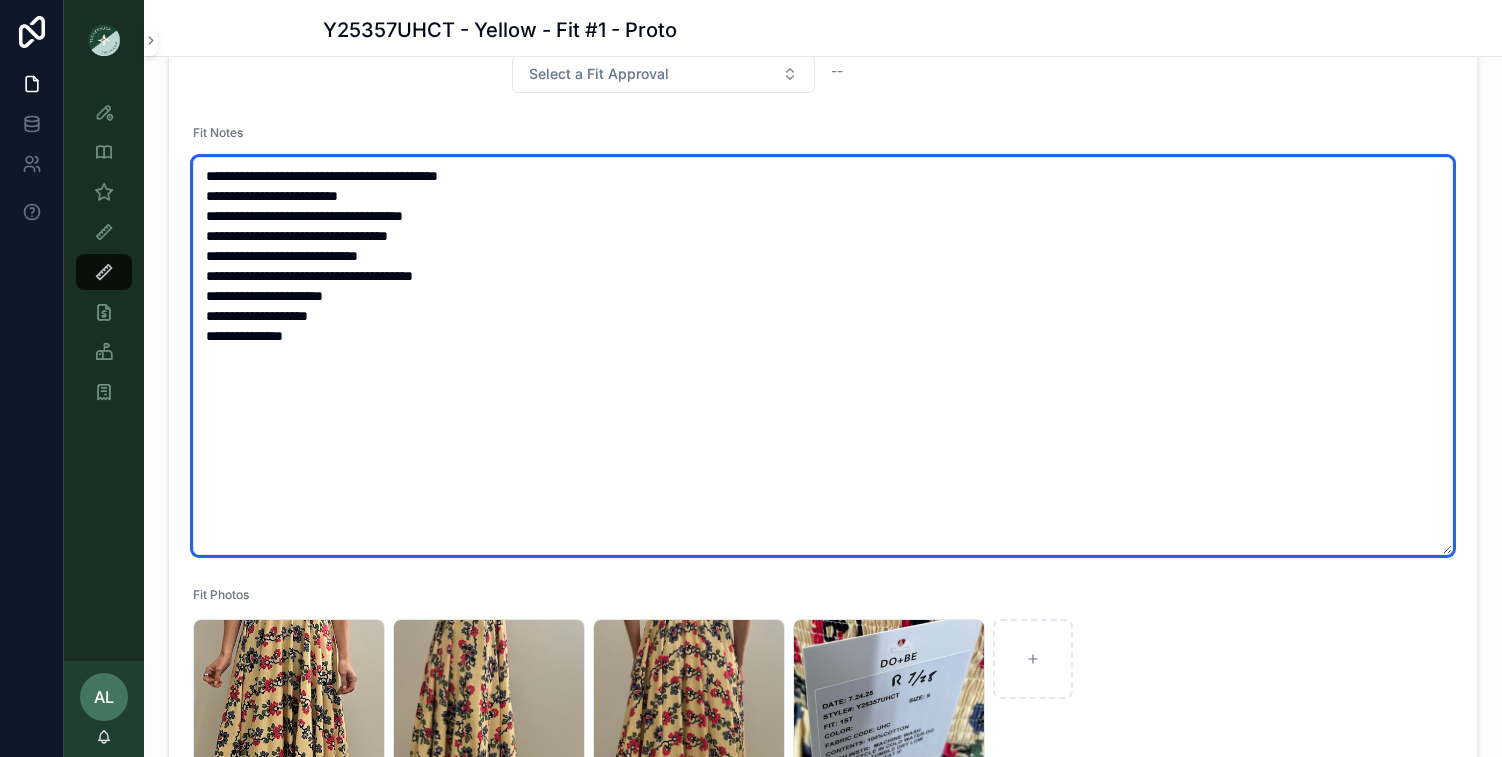 click on "**********" at bounding box center [823, 356] 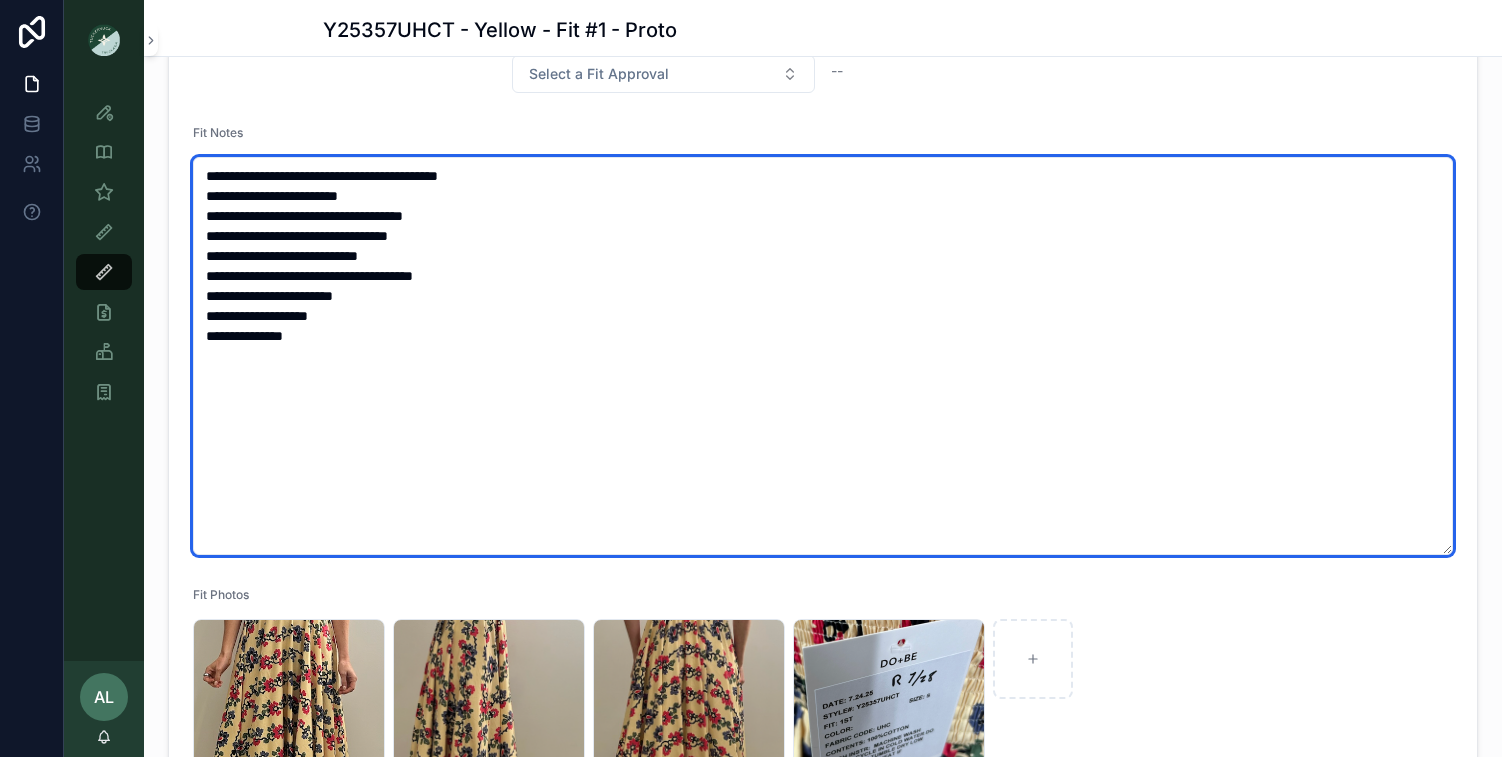 click on "**********" at bounding box center [823, 356] 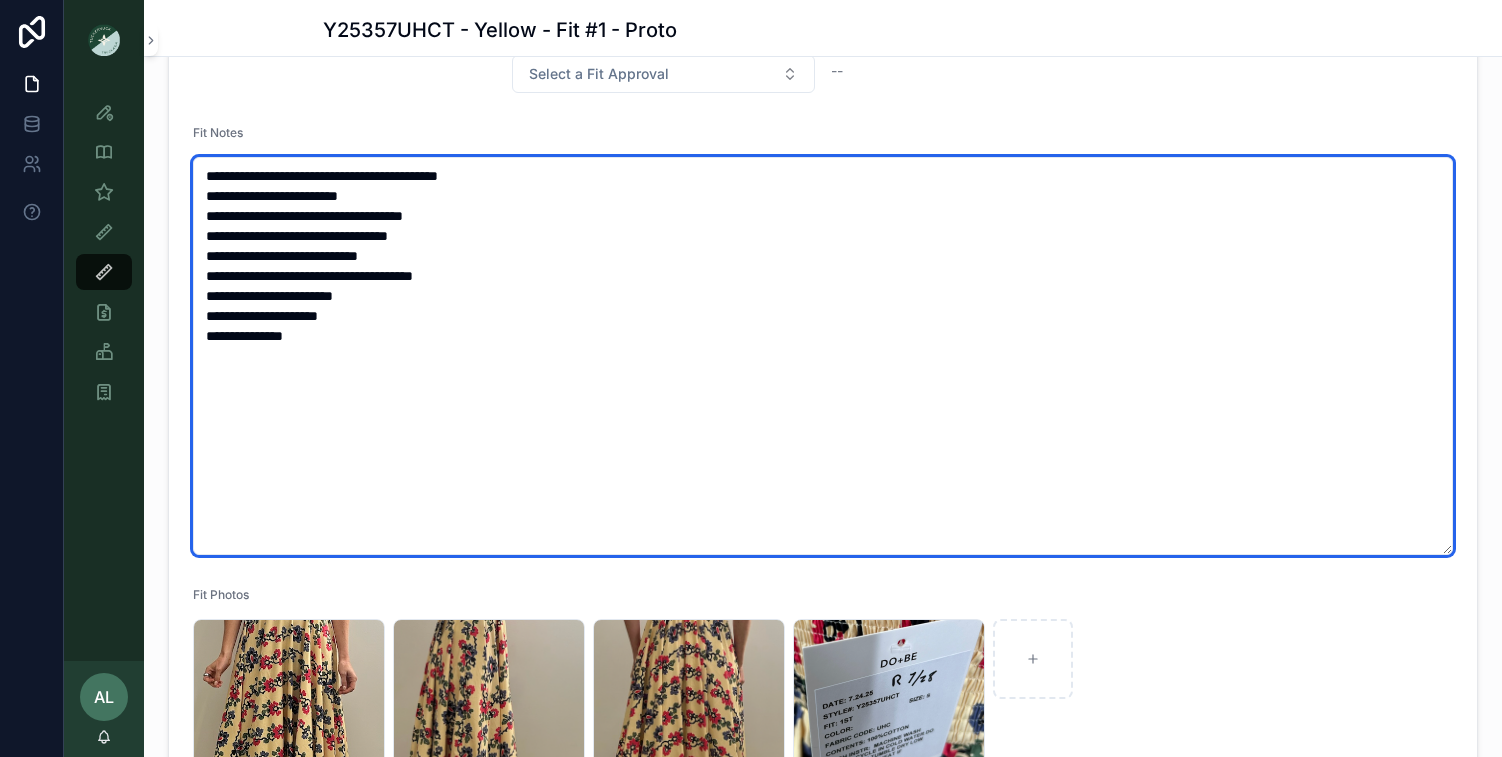 drag, startPoint x: 351, startPoint y: 336, endPoint x: 161, endPoint y: 336, distance: 190 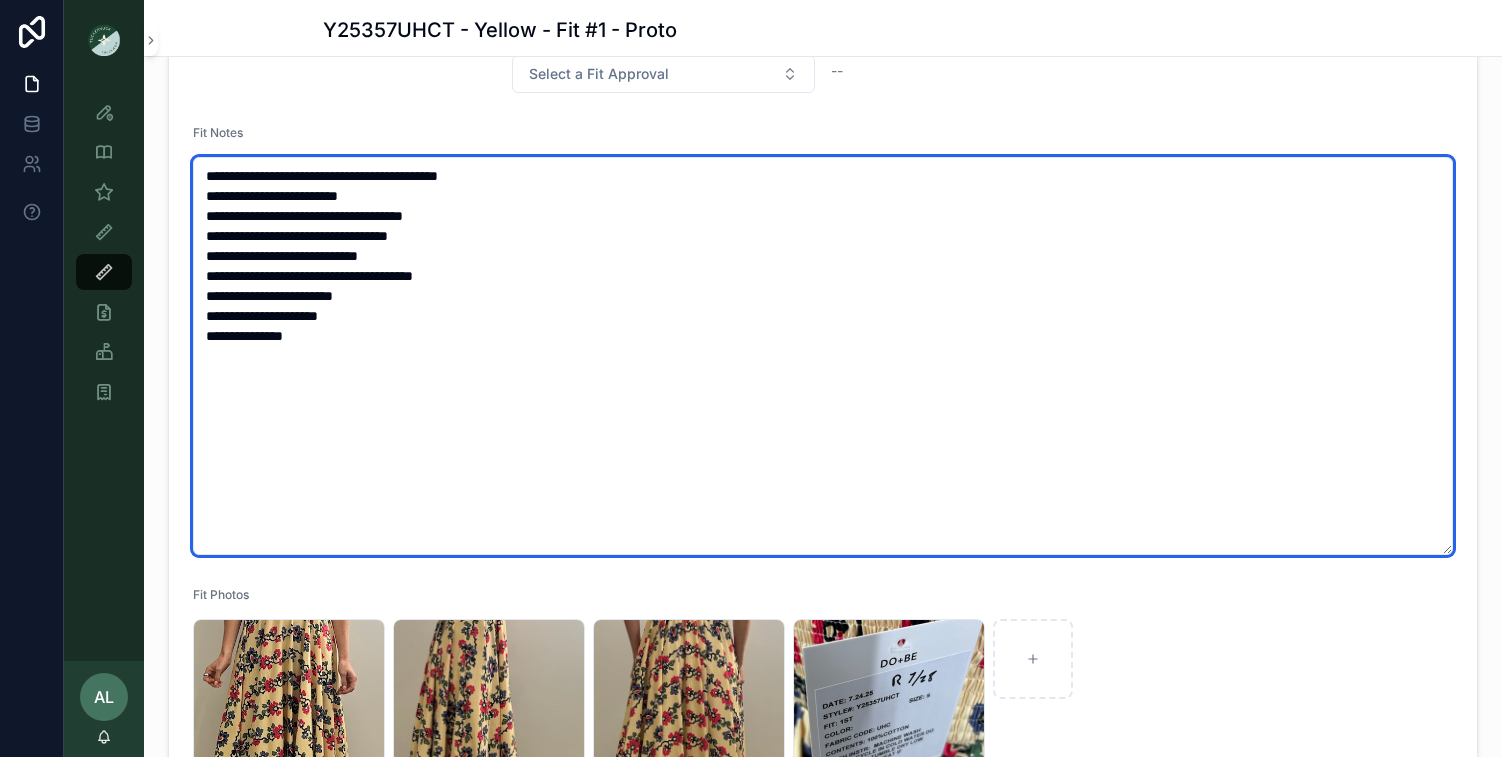 click on "**********" at bounding box center [823, 356] 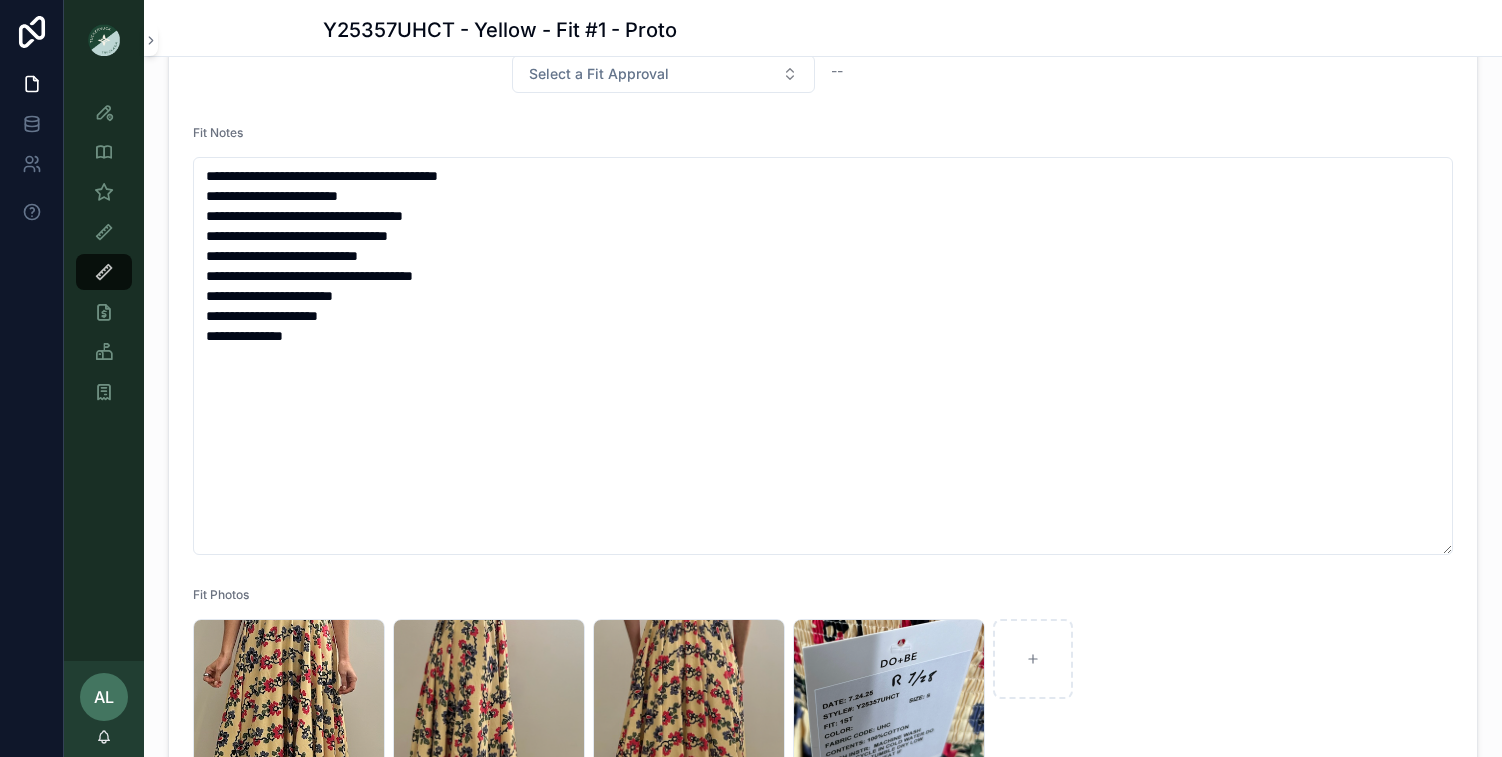 click on "Style View Style View - Vendor Specific Sample (MPN) View Fit View TD WIP On Order Total Co Sample Tracking - Internal Sample (MPN) Attribute View" at bounding box center [104, 370] 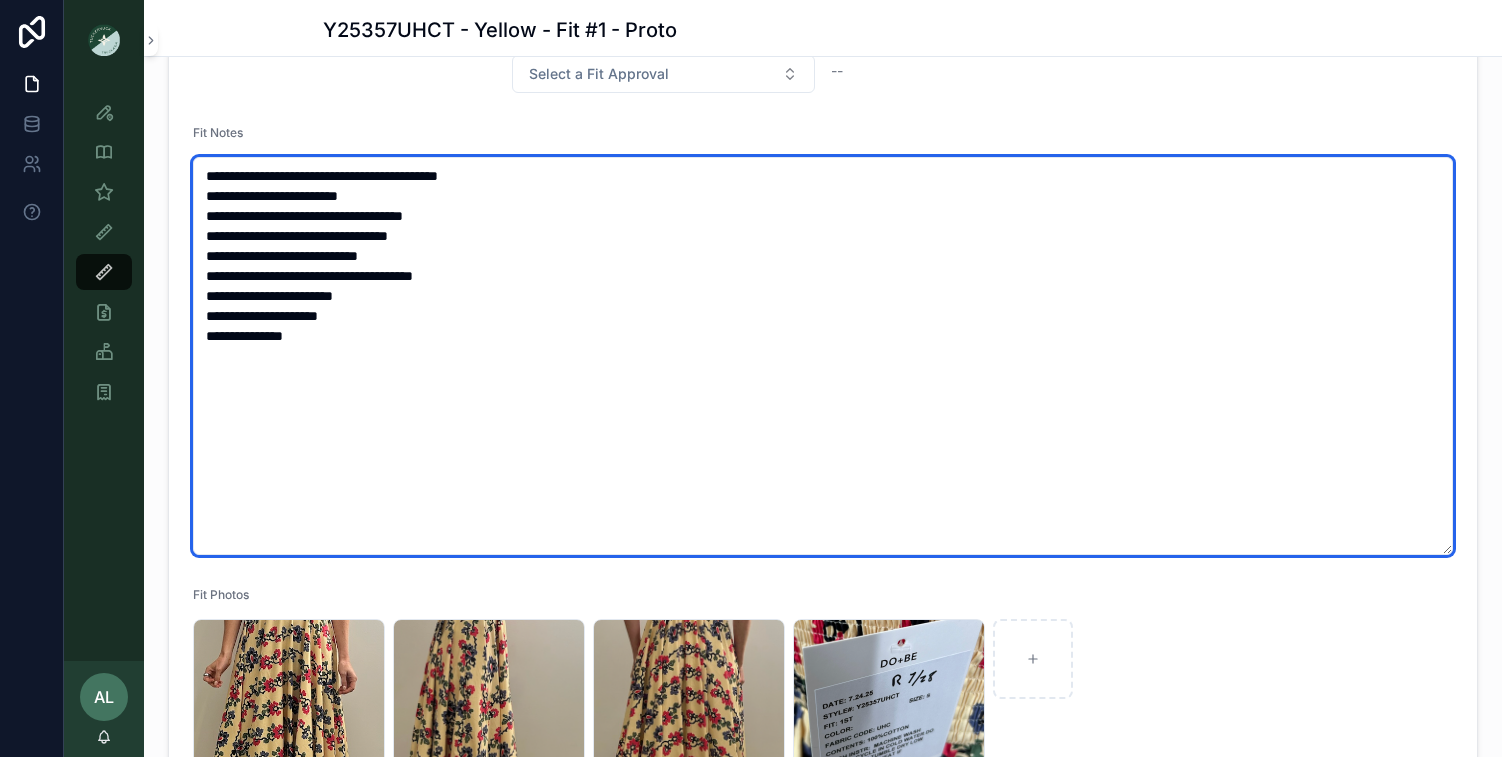 click on "**********" at bounding box center (823, 356) 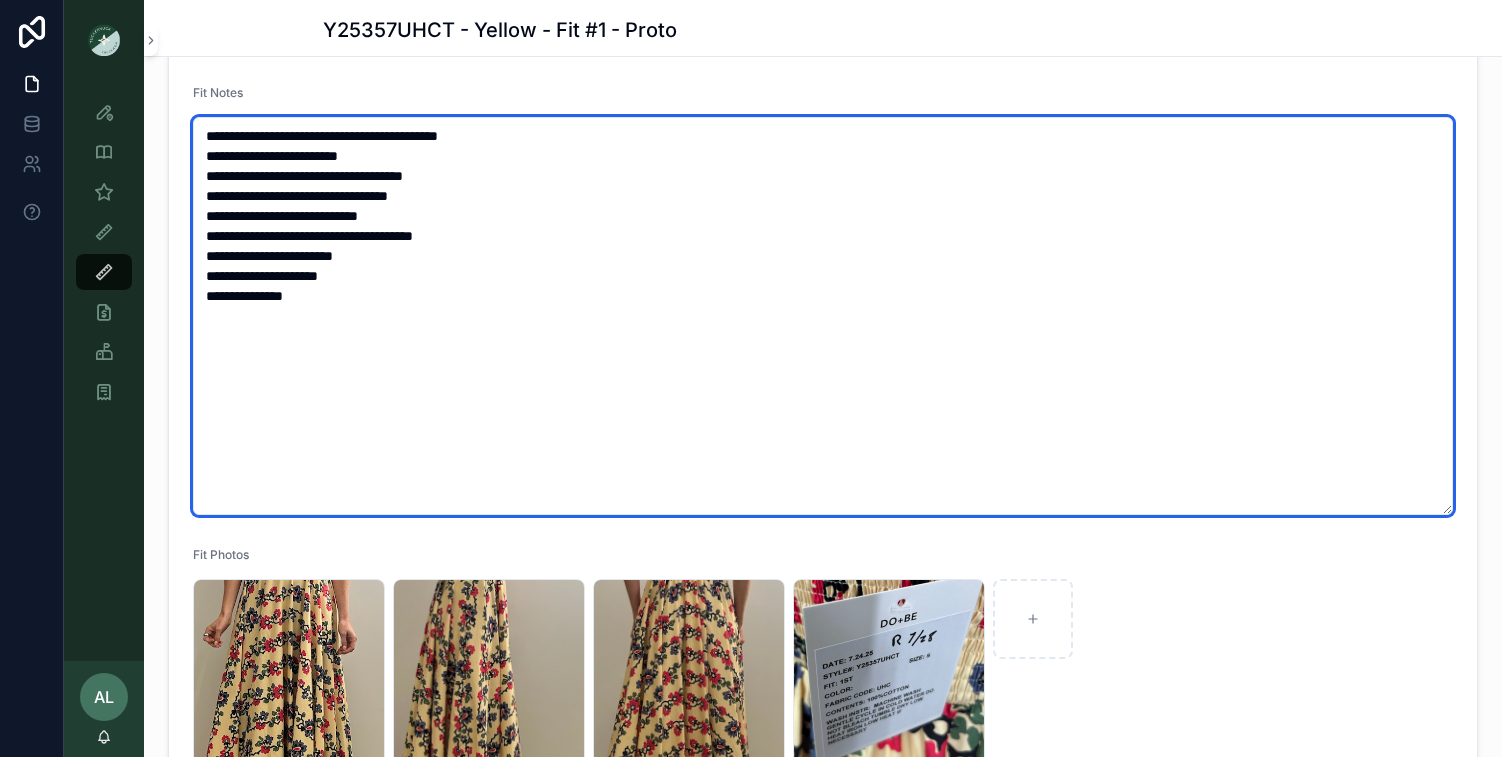 scroll, scrollTop: 425, scrollLeft: 0, axis: vertical 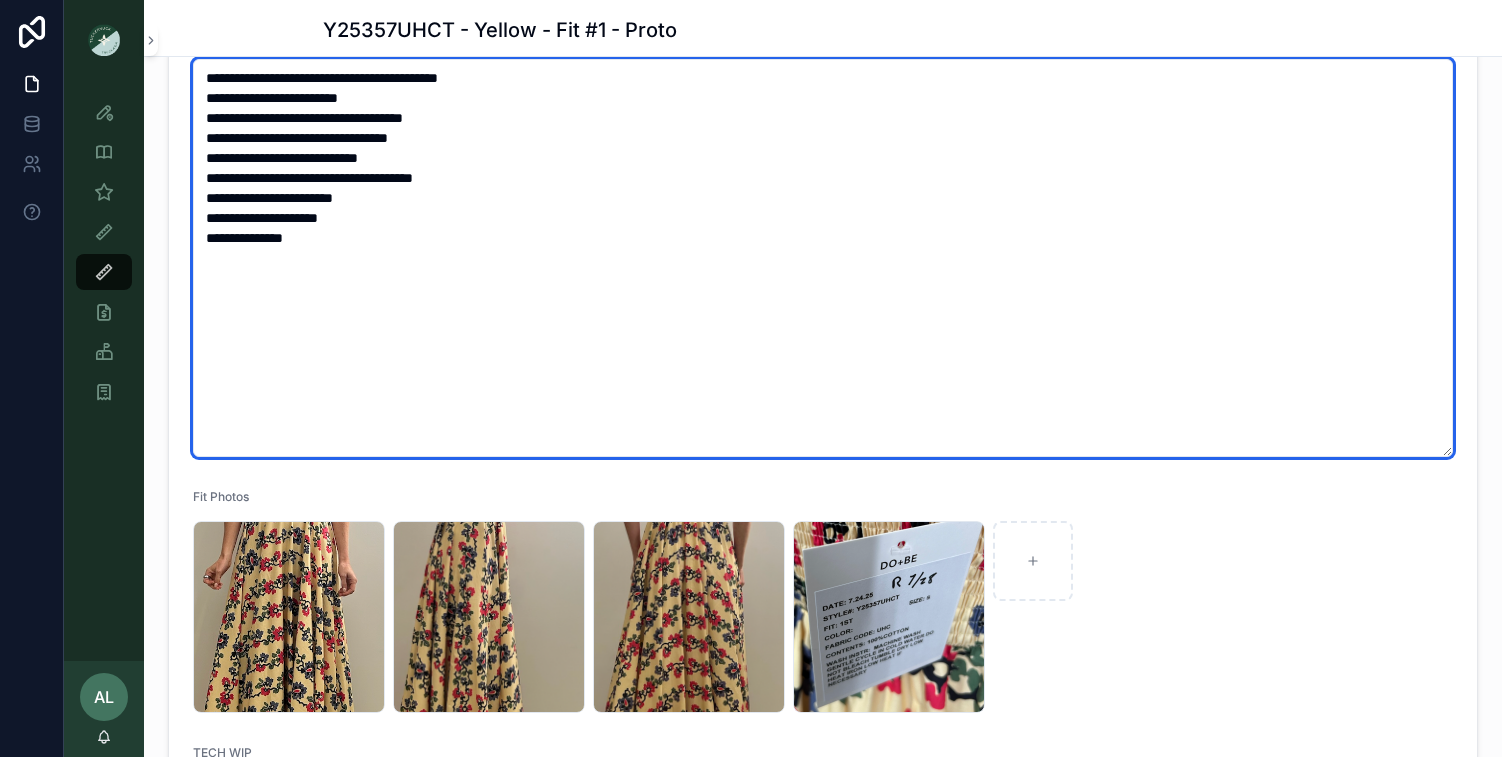 click on "**********" at bounding box center (823, 258) 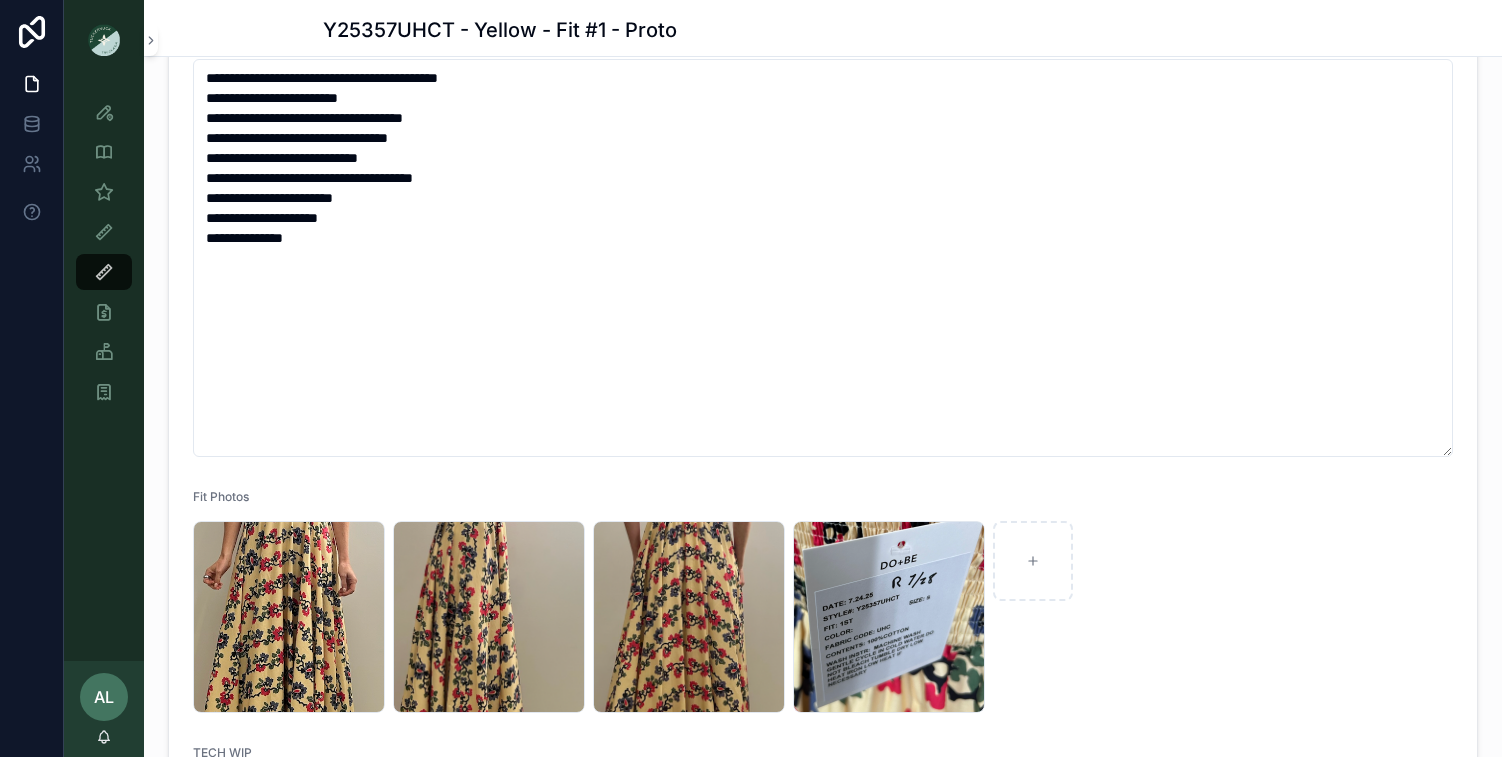 click on "Screenshot-2025-07-31-at-10.47.23-AM .png Screenshot-2025-07-31-at-10.47.27-AM .png Screenshot-2025-07-31-at-10.47.30-AM .png Screenshot-2025-07-31-at-10.47.32-AM .png" at bounding box center [823, 617] 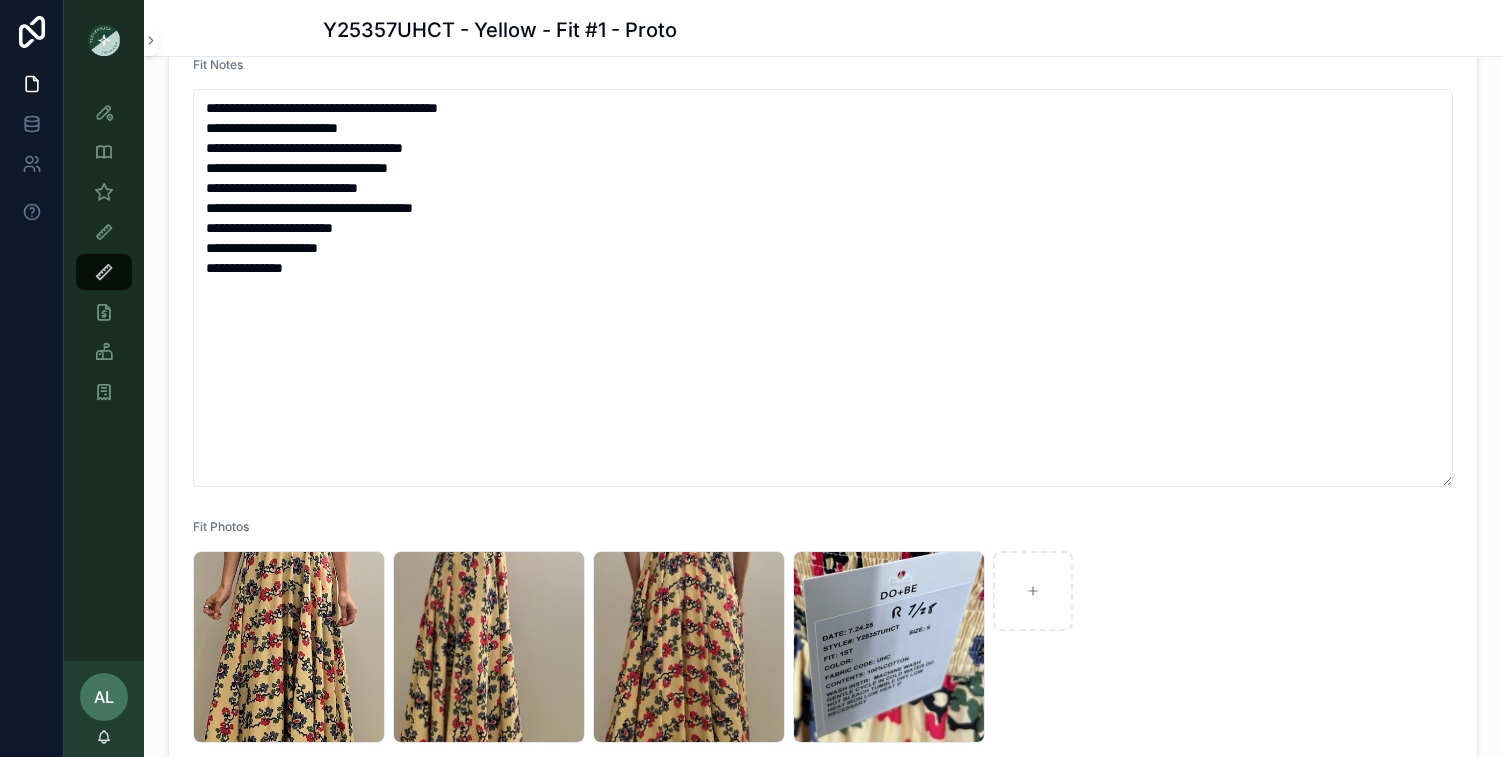 scroll, scrollTop: 401, scrollLeft: 0, axis: vertical 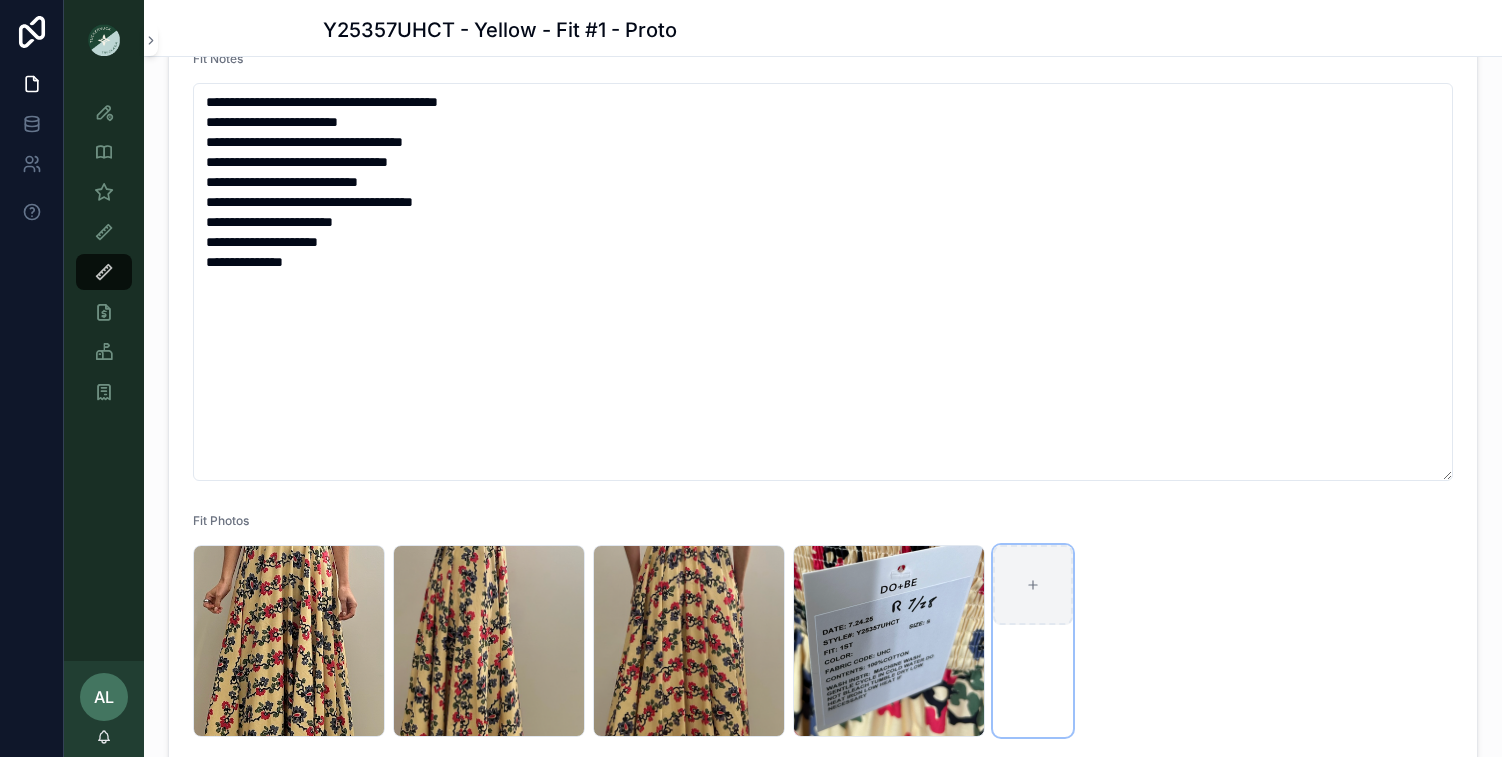 click 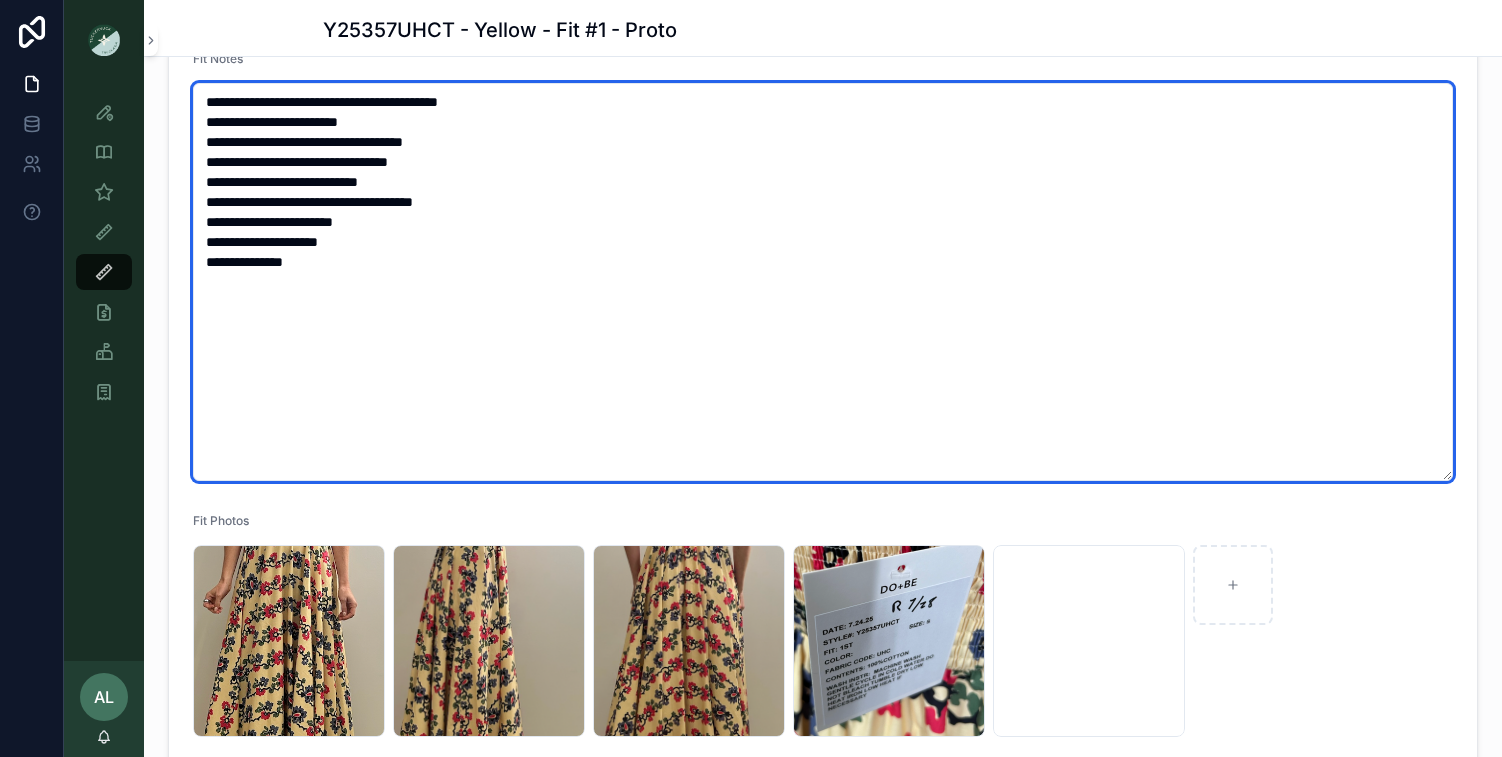 click on "**********" at bounding box center (823, 282) 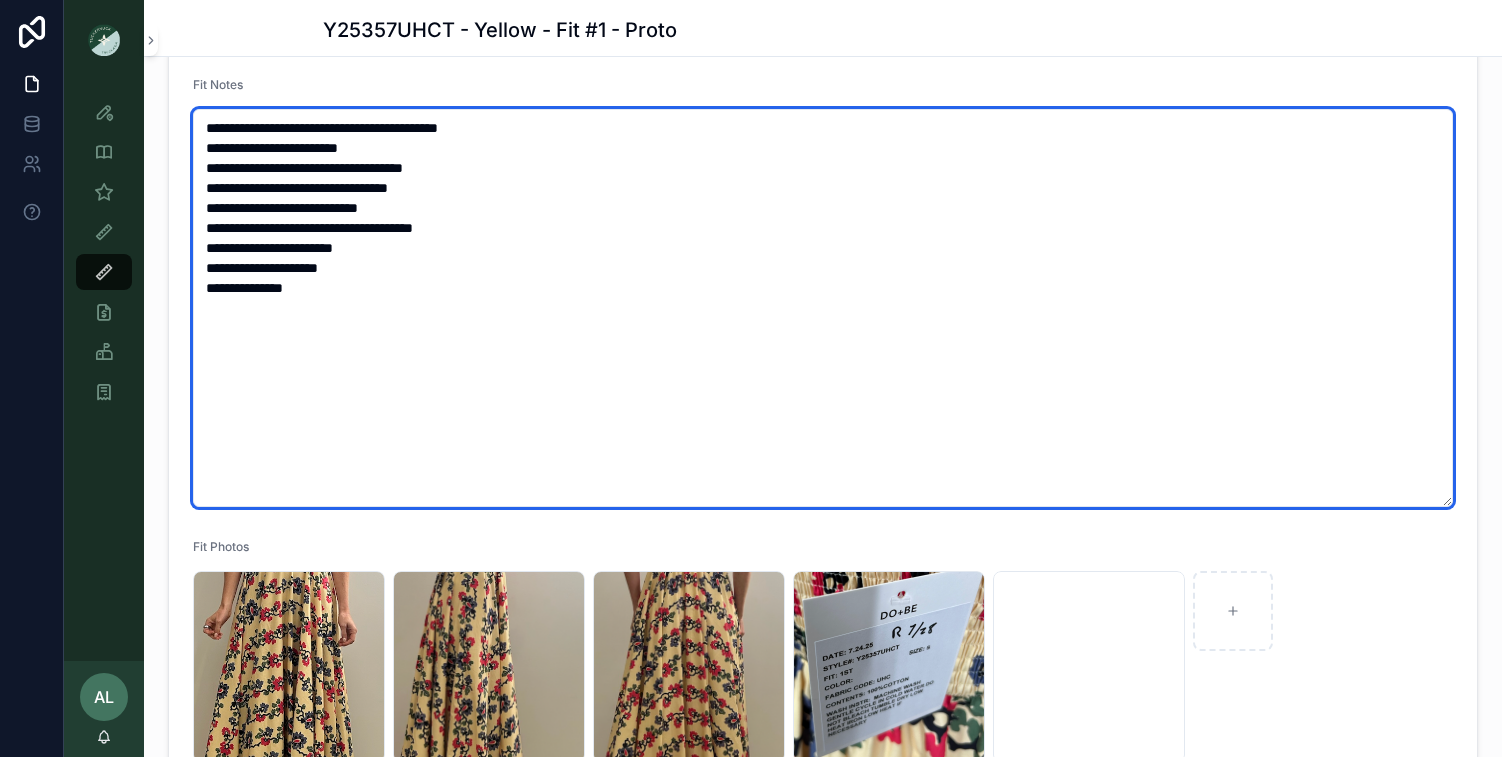 click on "**********" at bounding box center (823, 308) 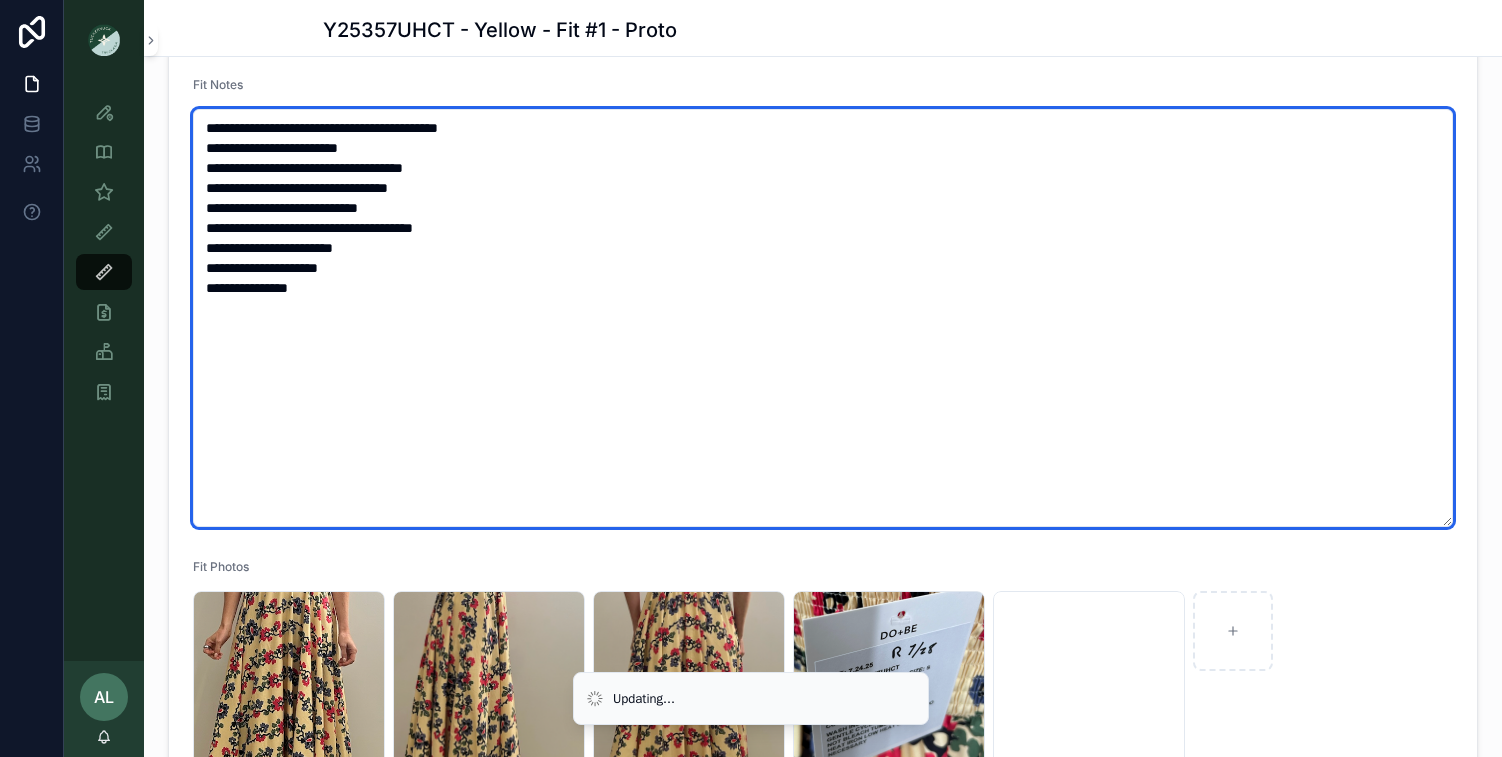 click on "**********" at bounding box center (823, 318) 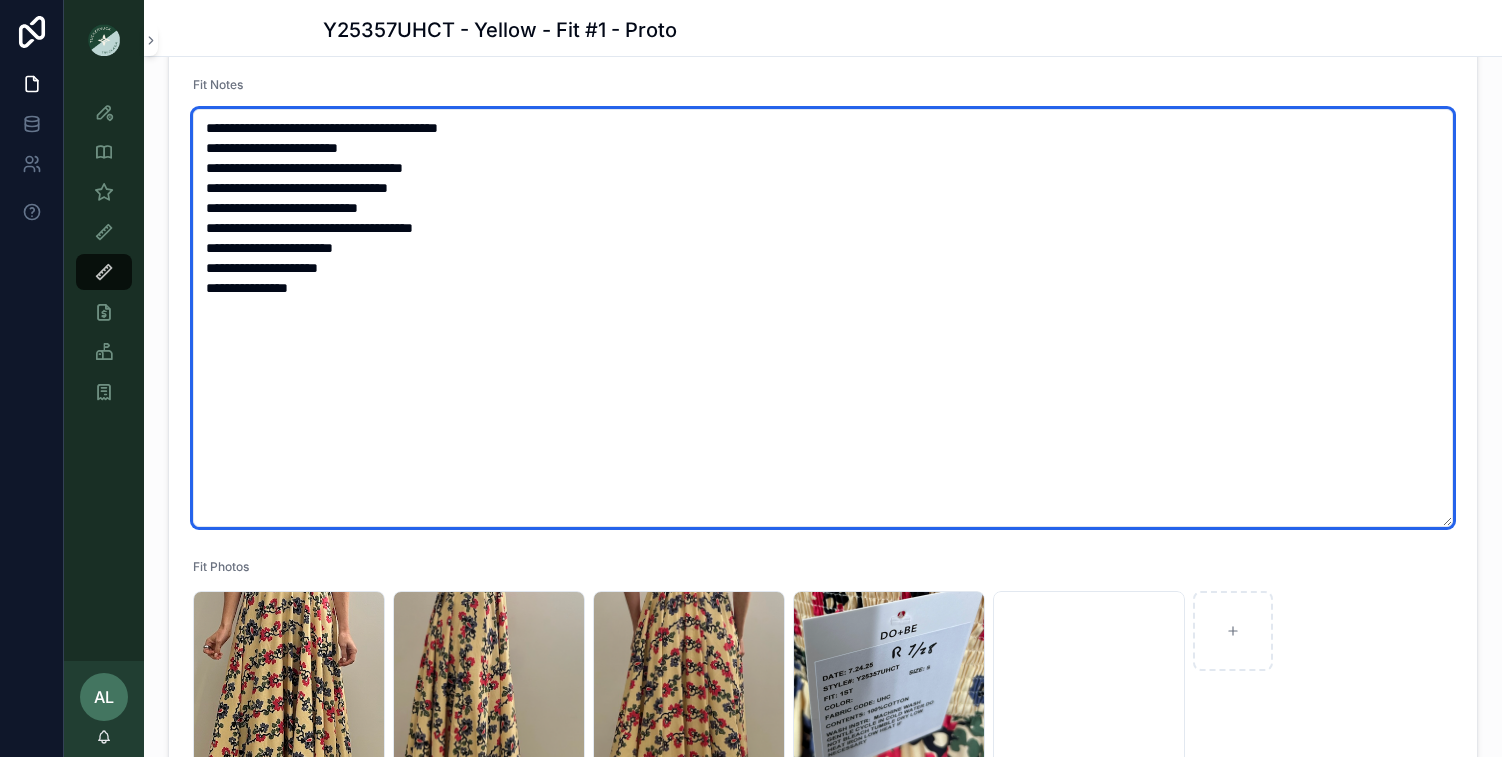 type on "**********" 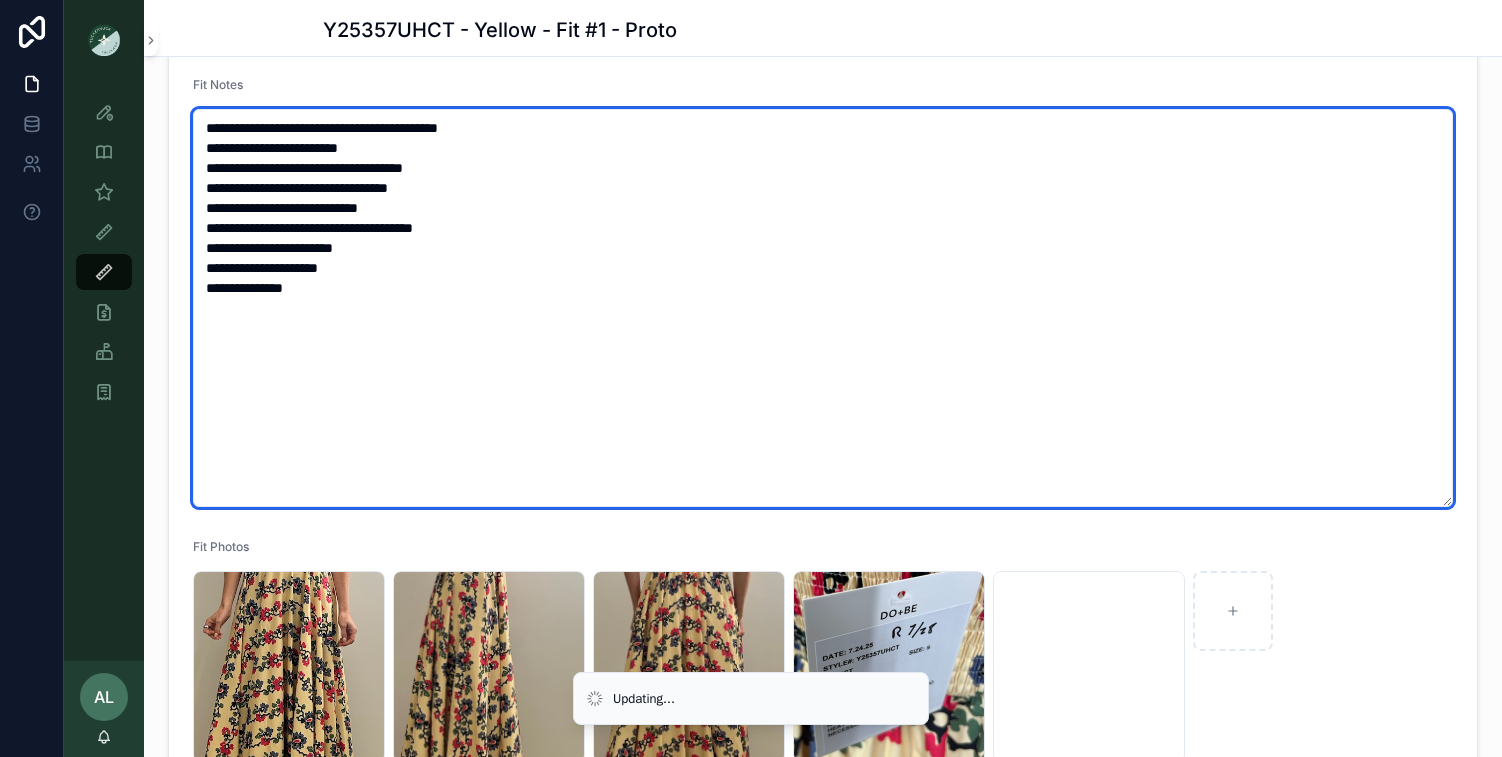 click on "**********" at bounding box center (823, 308) 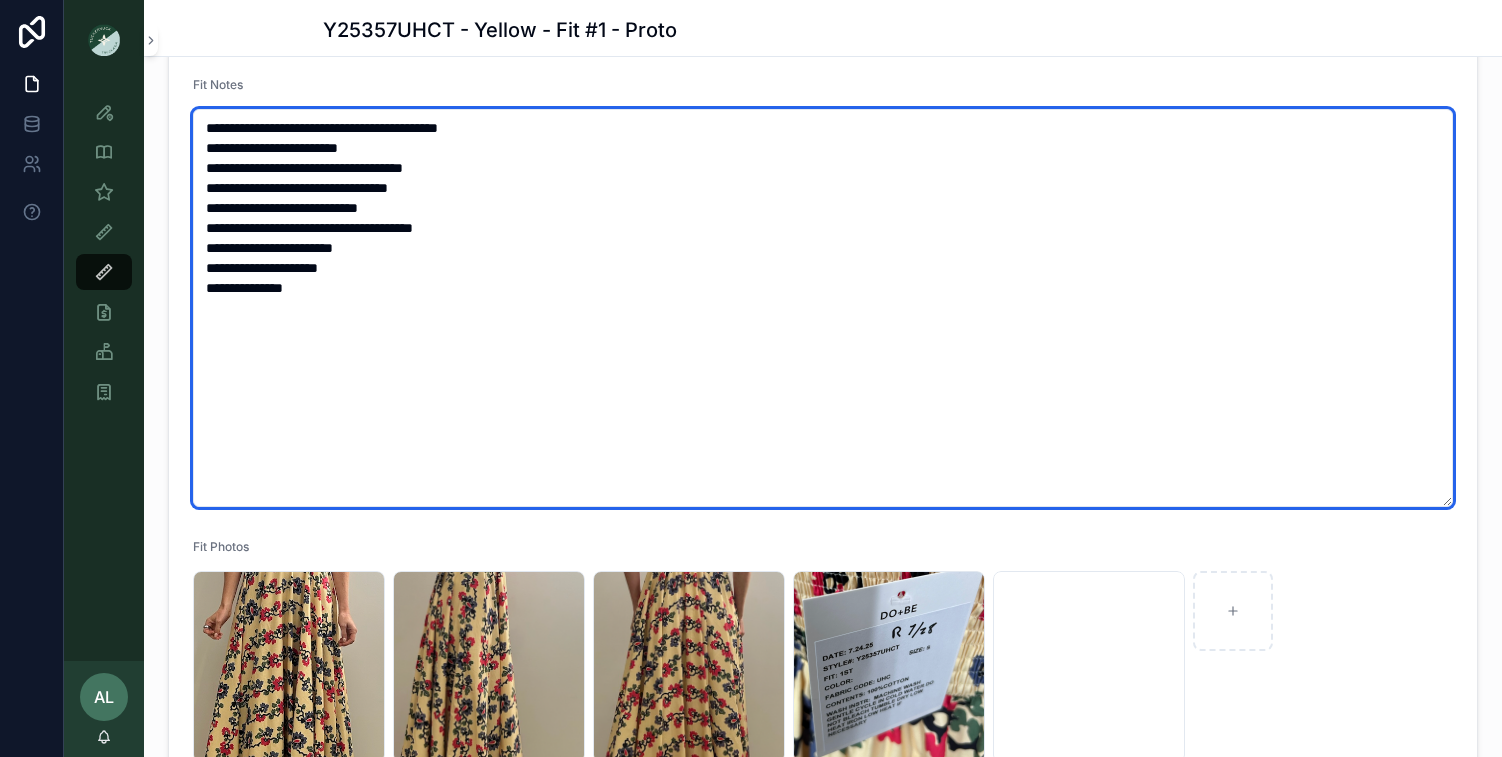 click on "**********" at bounding box center [823, 308] 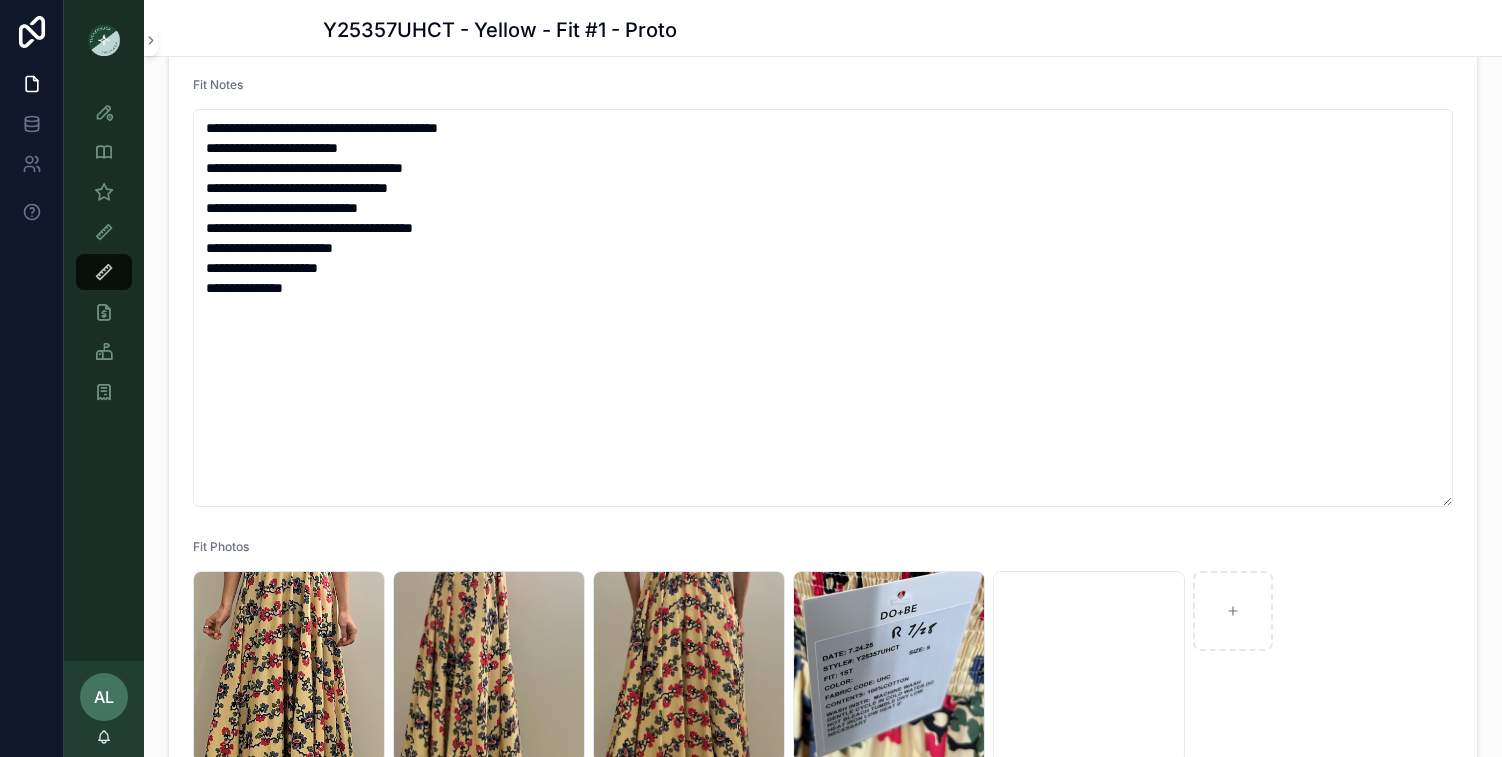 click on "Y25357UHCT - Yellow - Fit #1 - Proto" at bounding box center [823, 28] 